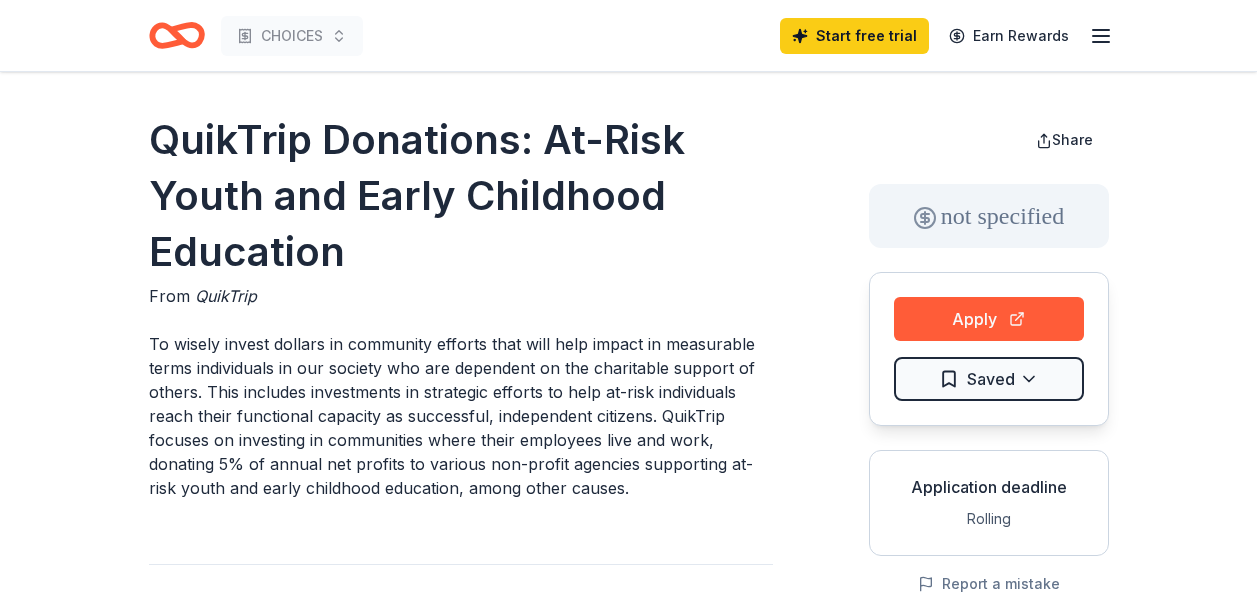 scroll, scrollTop: 0, scrollLeft: 0, axis: both 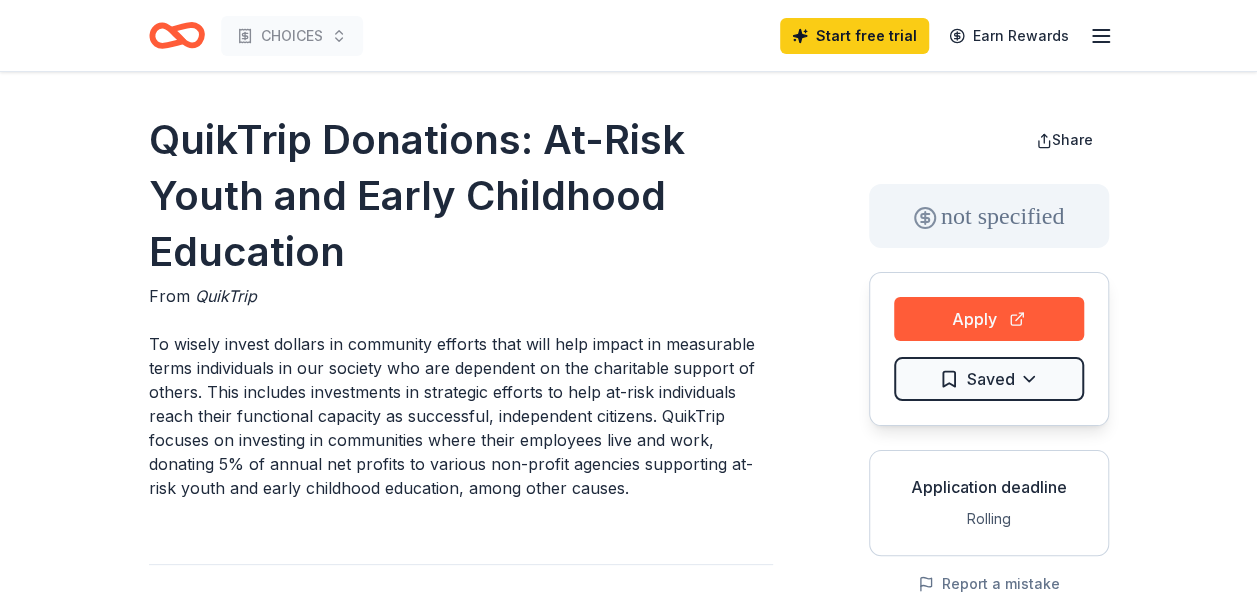 type 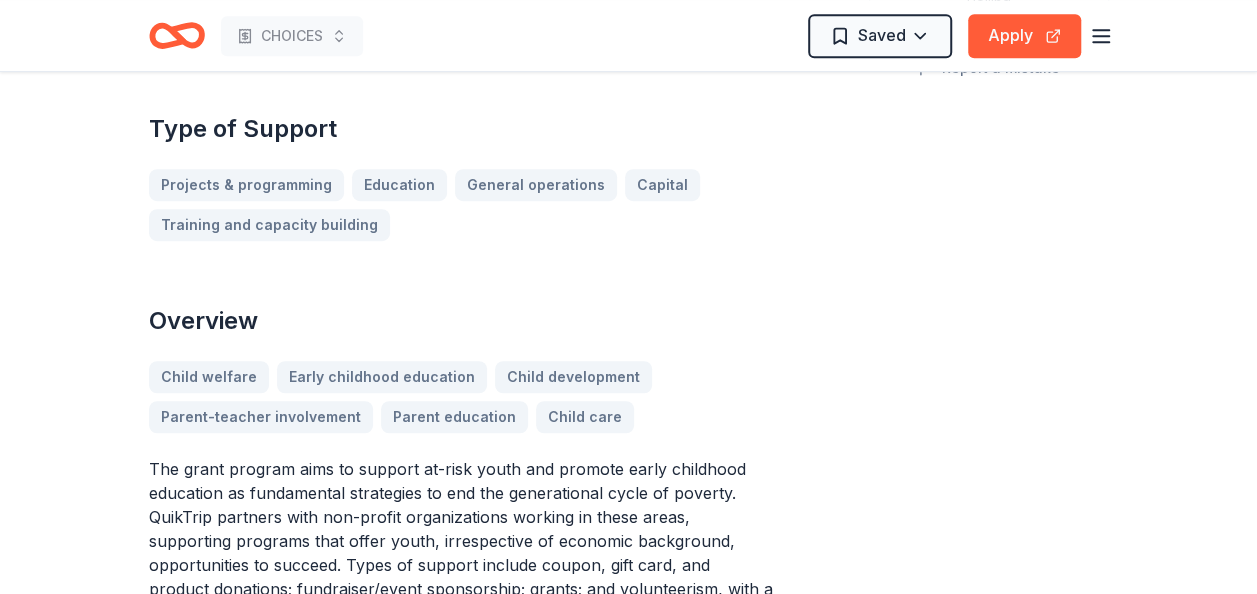 scroll, scrollTop: 521, scrollLeft: 0, axis: vertical 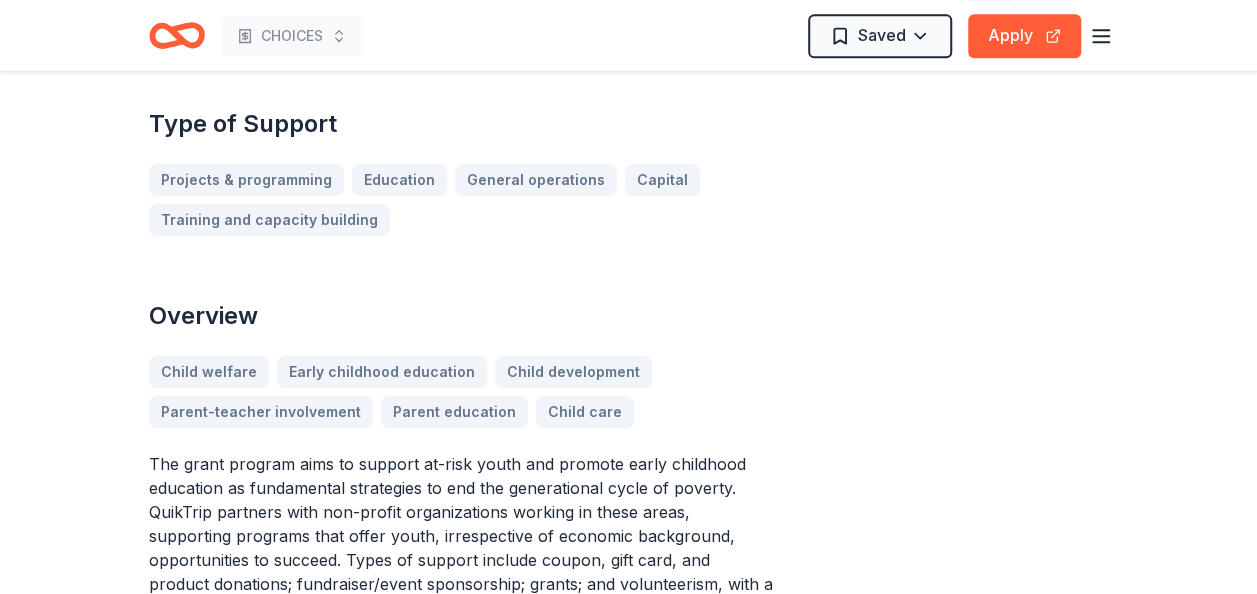 click on "Child welfare Early childhood education Child development Parent-teacher involvement Parent education Child care" at bounding box center [461, 392] 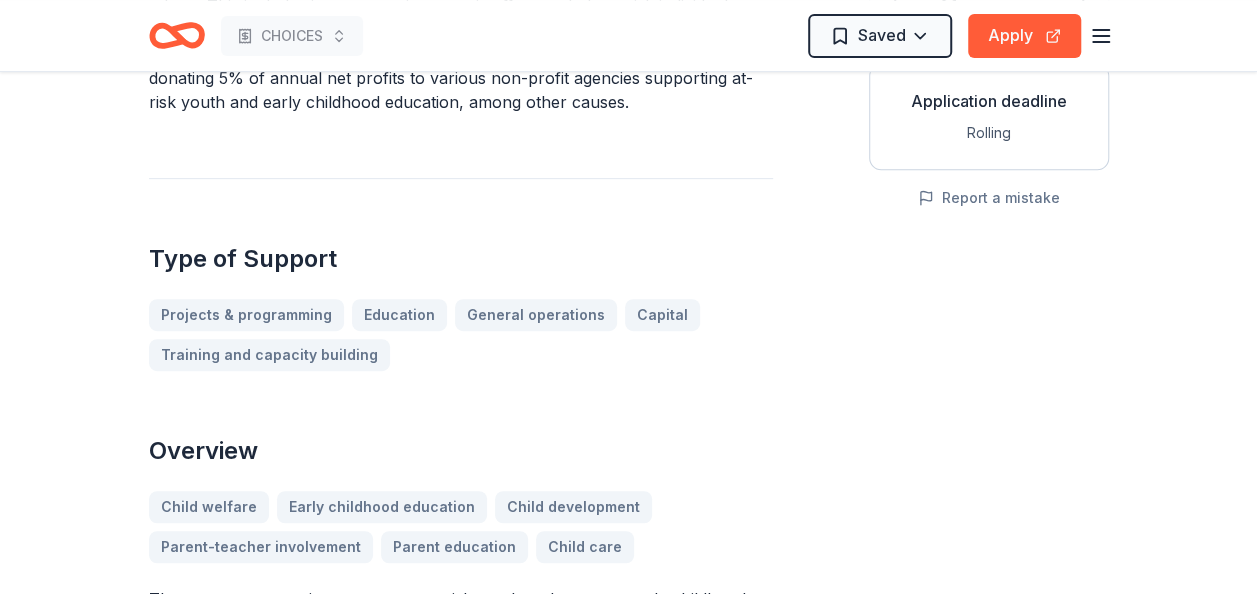 scroll, scrollTop: 382, scrollLeft: 0, axis: vertical 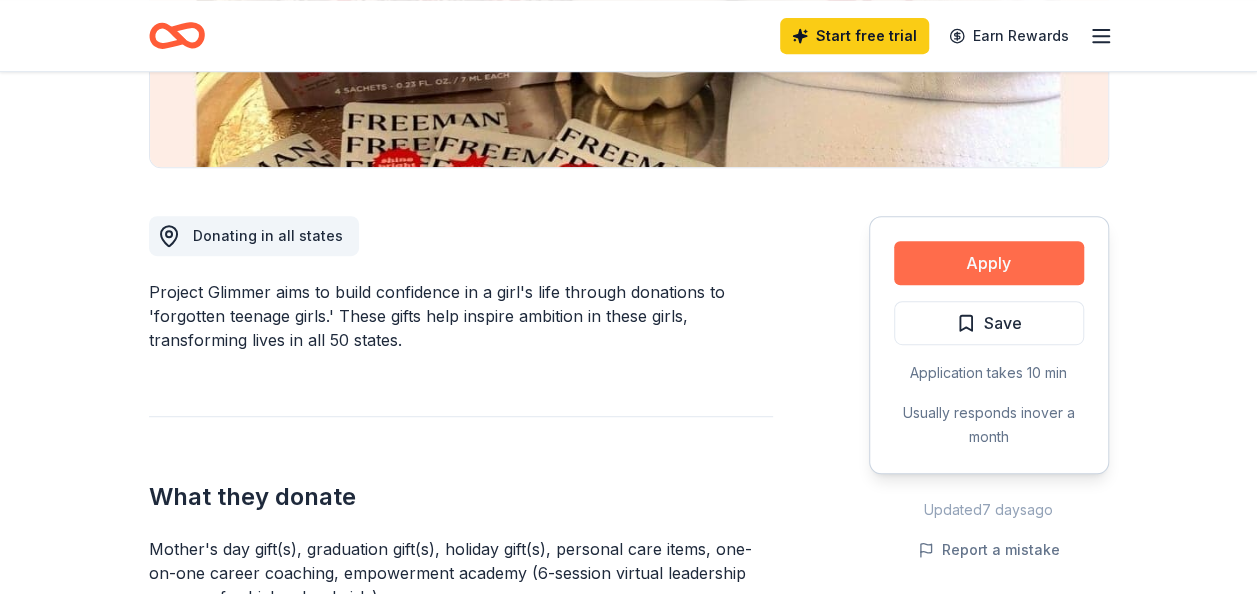 click on "Apply" at bounding box center (989, 263) 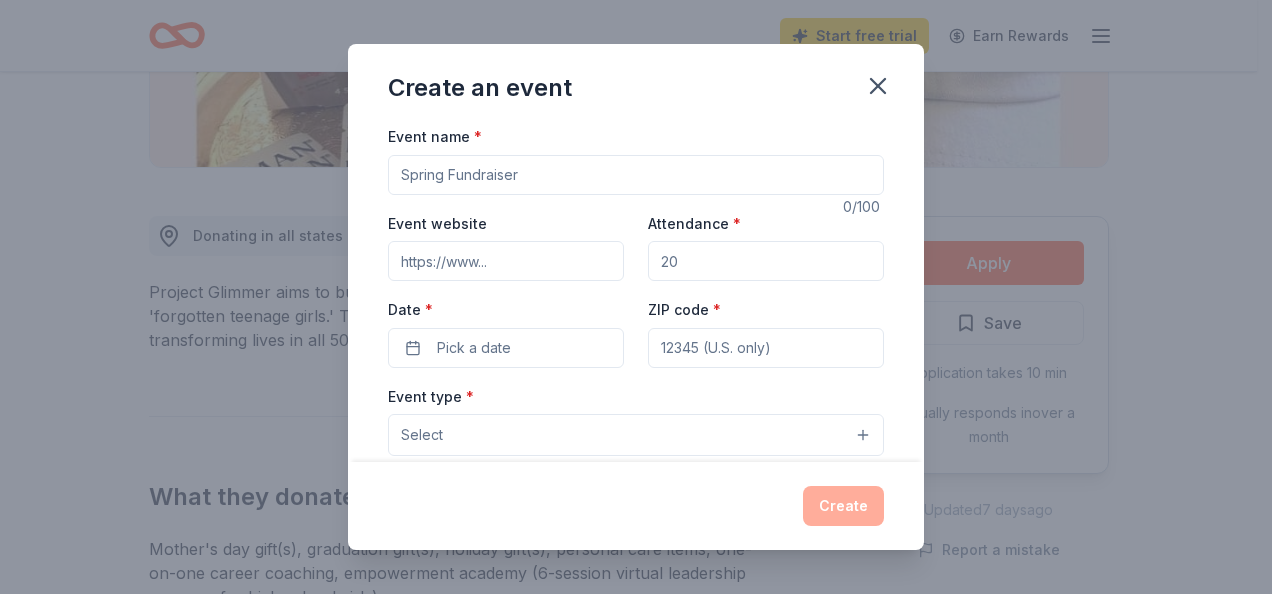 click on "Event name *" at bounding box center (636, 175) 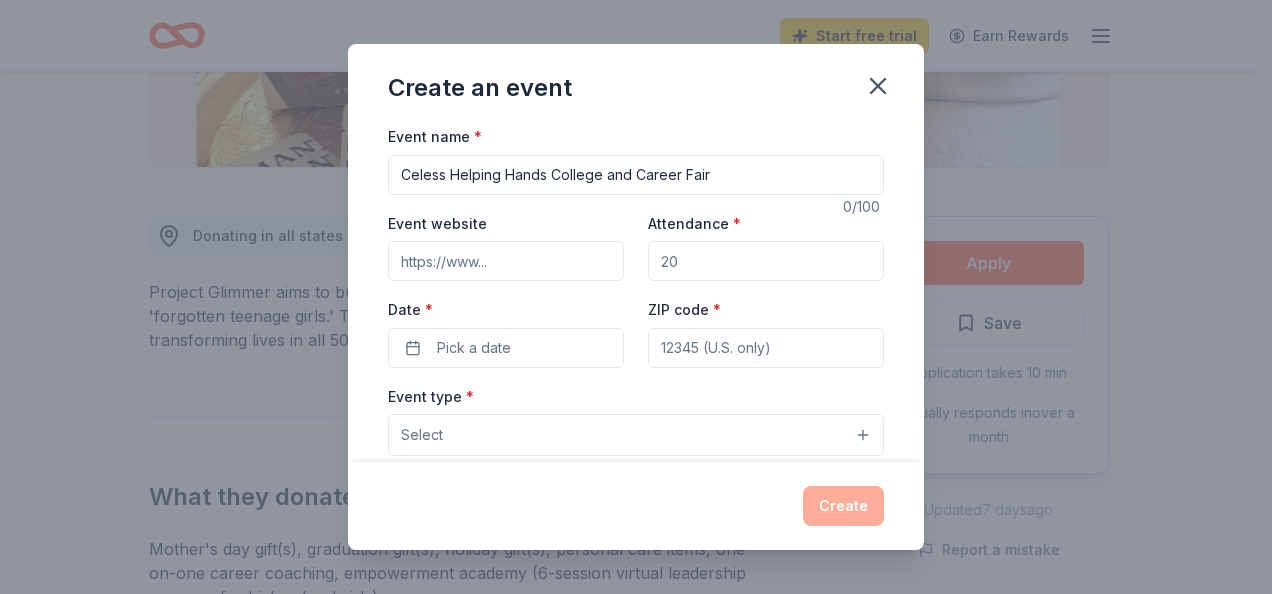 type on "62226" 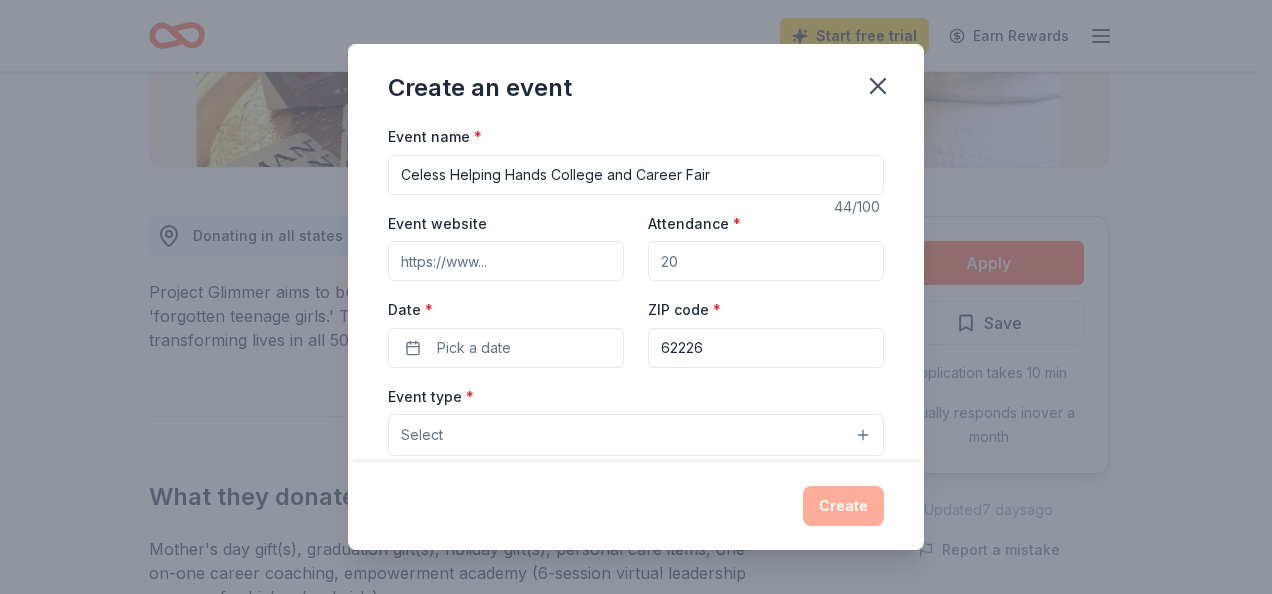 click on "Attendance *" at bounding box center [766, 261] 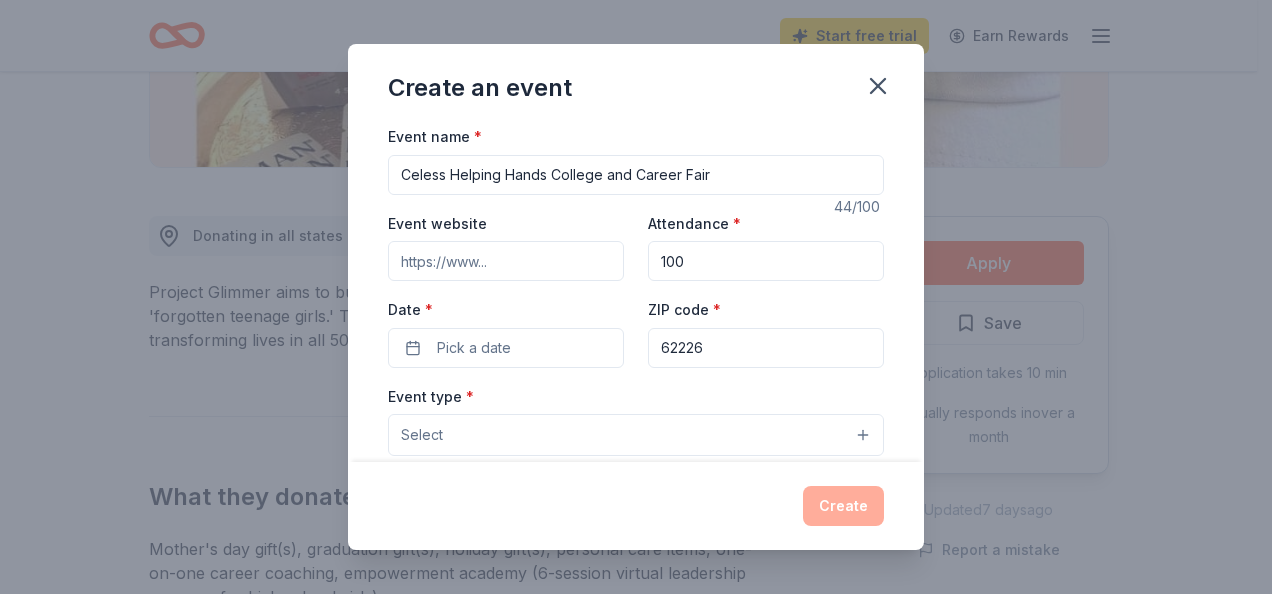type on "100" 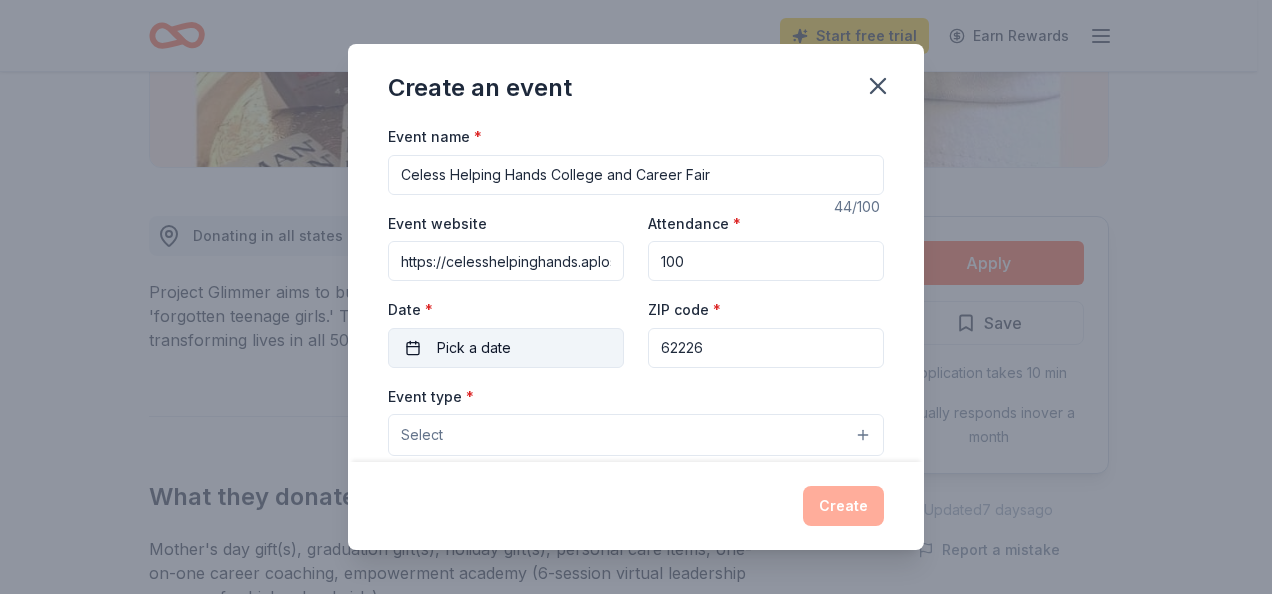 click on "Pick a date" at bounding box center (506, 348) 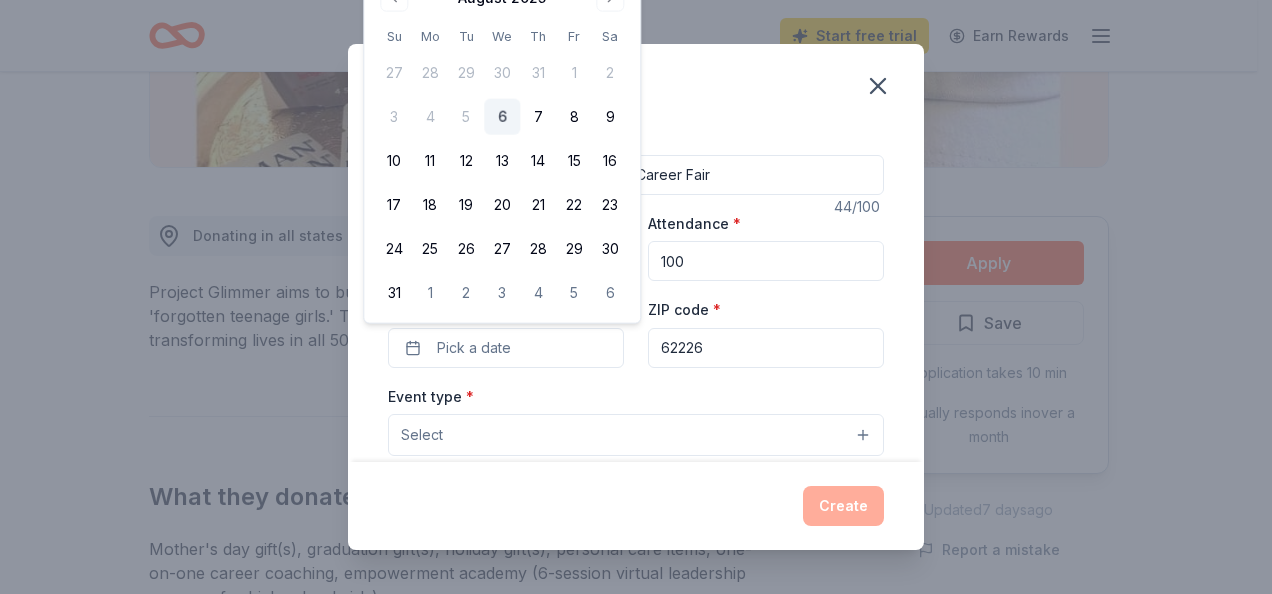 click on "August 2025 Su Mo Tu We Th Fr Sa 27 28 29 30 31 1 2 3 4 5 6 7 8 9 10 11 12 13 14 15 16 17 18 19 20 21 22 23 24 25 26 27 28 29 30 31 1 2 3 4 5 6" at bounding box center (502, 146) 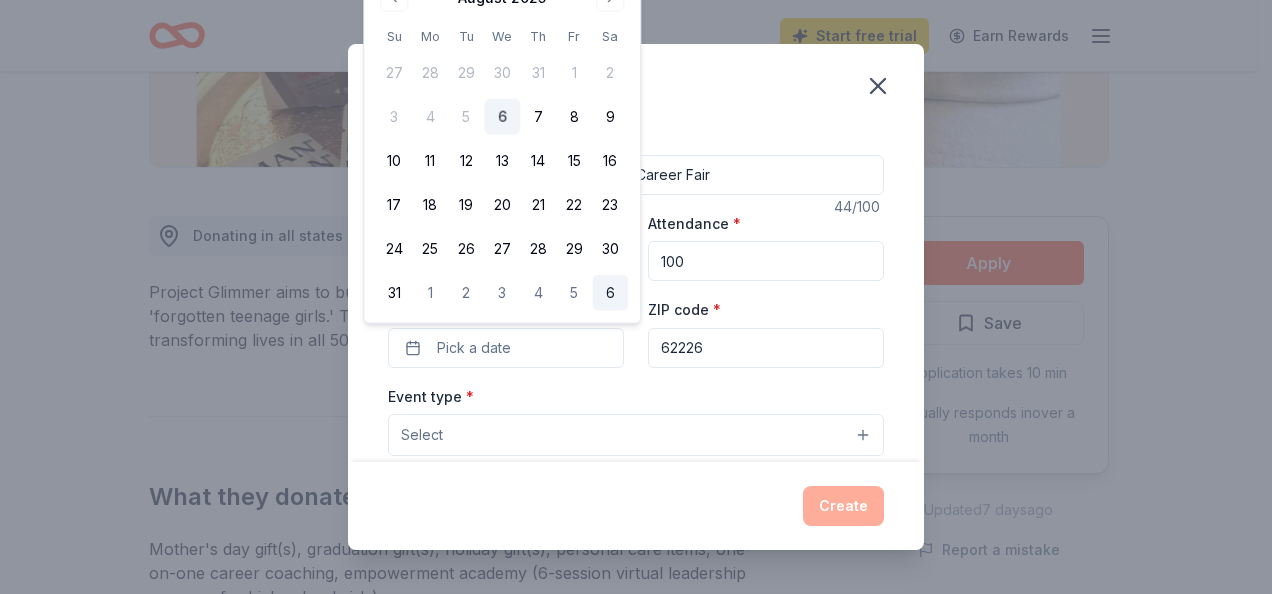 click on "6" at bounding box center [610, 293] 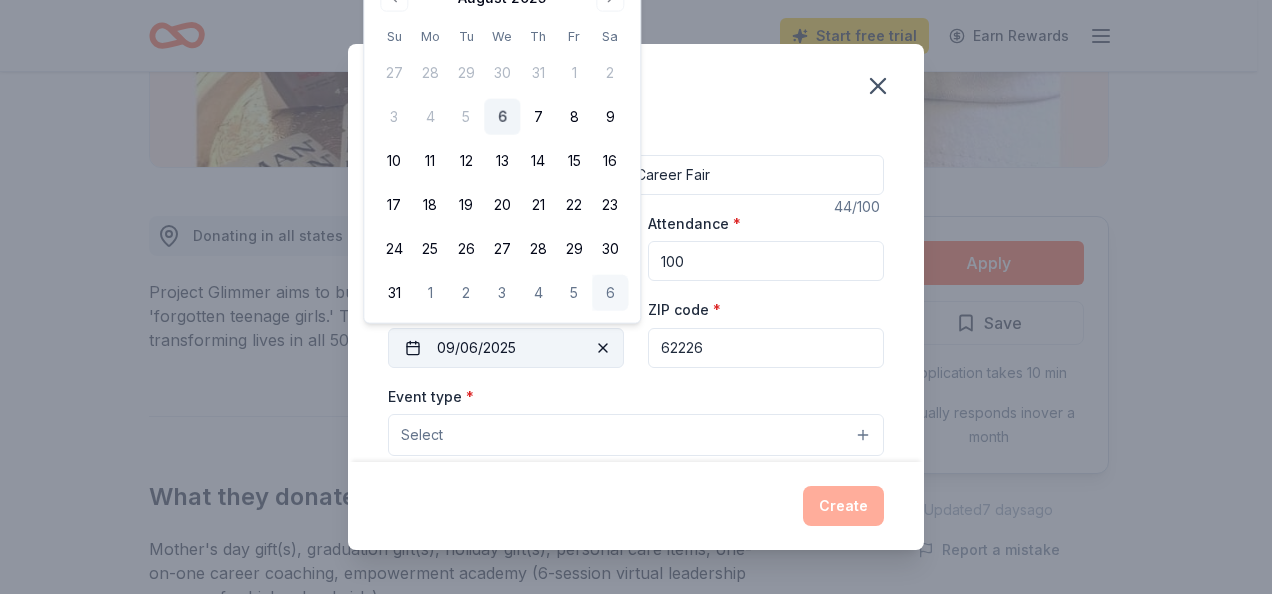 click on "09/06/2025" at bounding box center [506, 348] 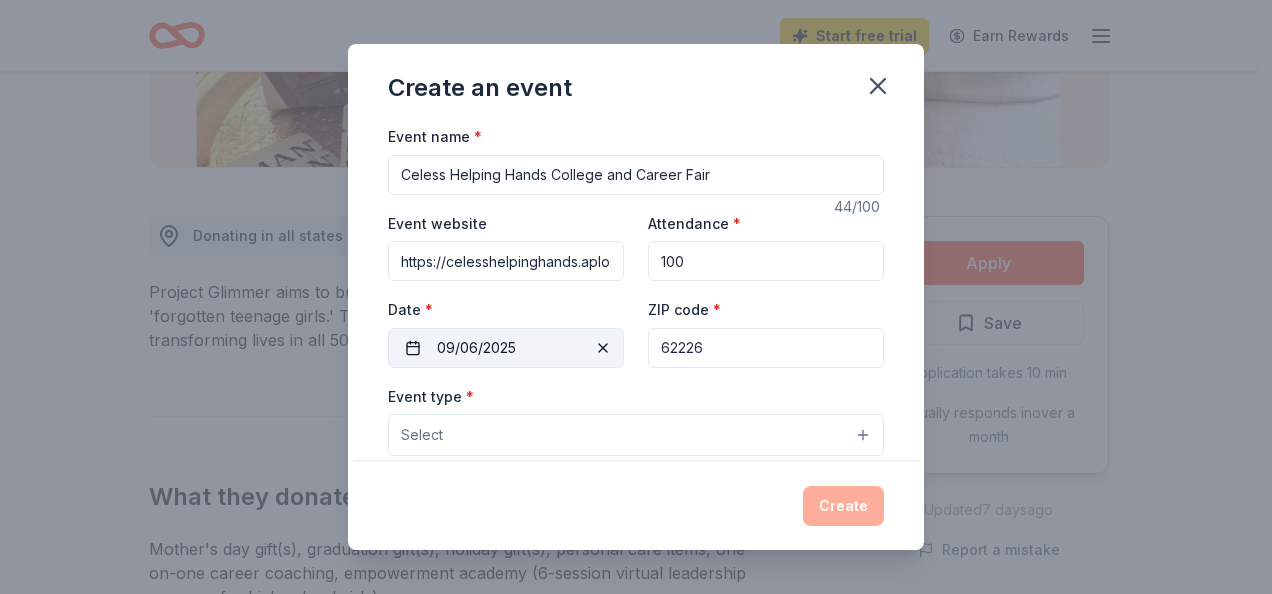 click on "09/06/2025" at bounding box center (506, 348) 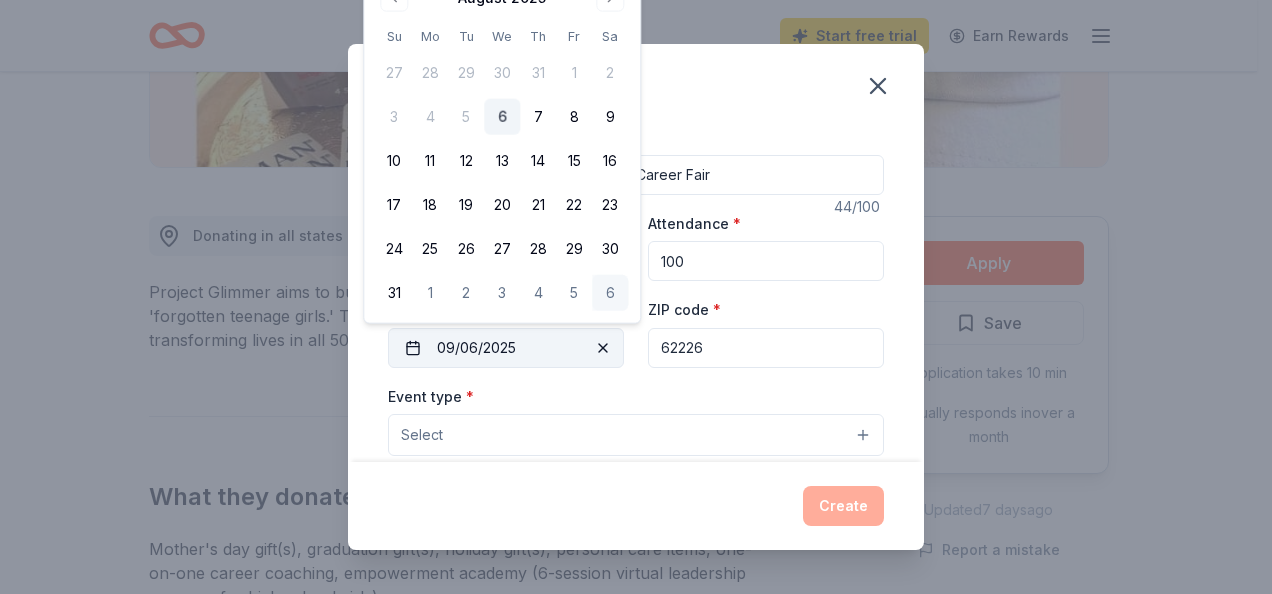 click on "09/06/2025" at bounding box center [506, 348] 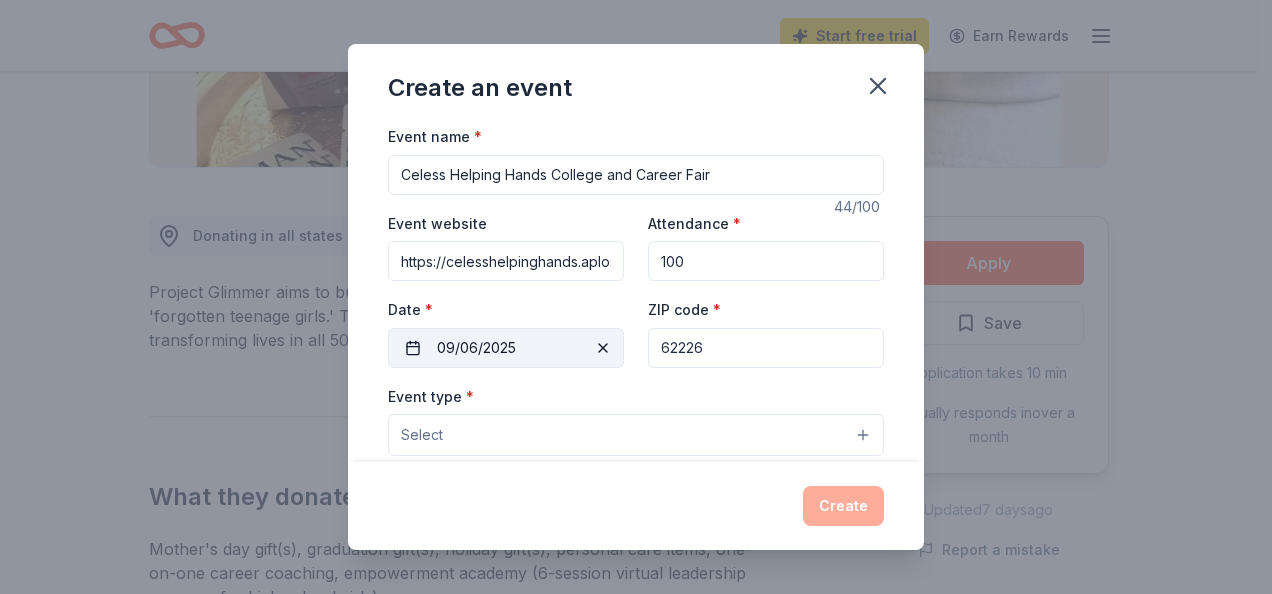 click on "09/06/2025" at bounding box center [506, 348] 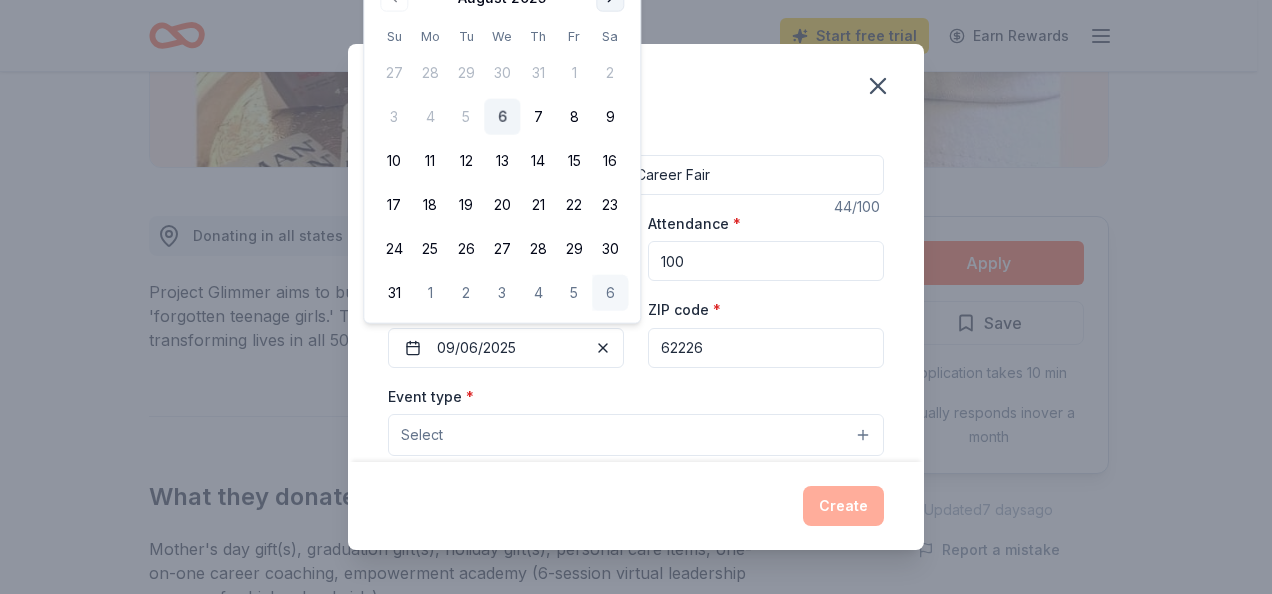 click at bounding box center (610, -2) 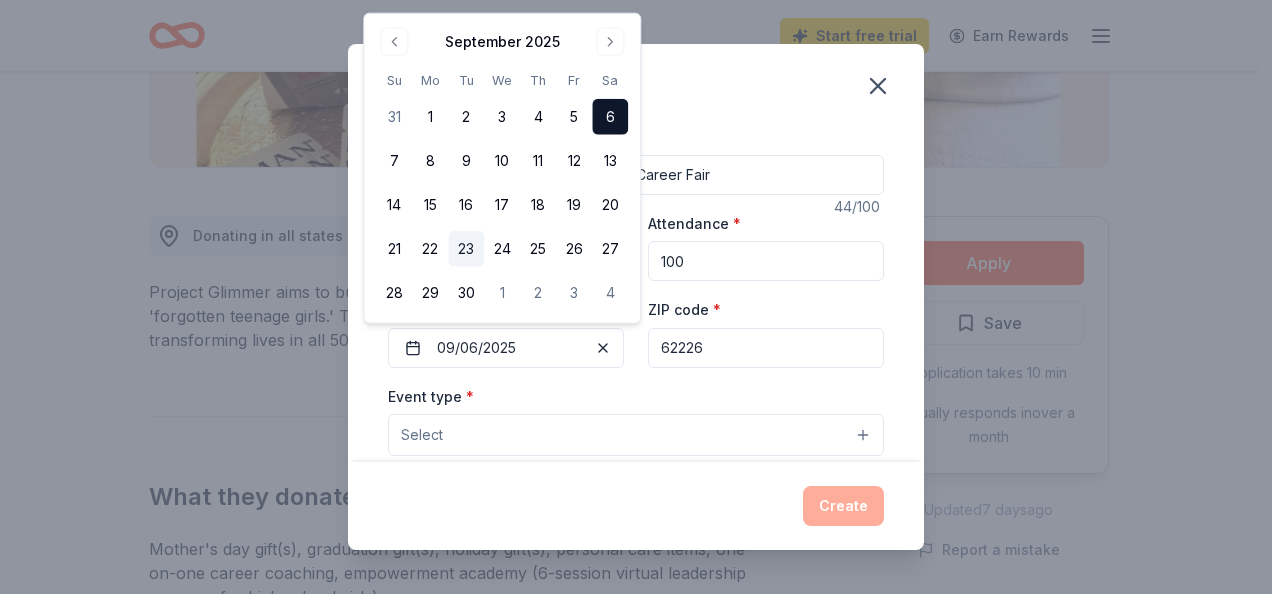 click on "23" at bounding box center (466, 249) 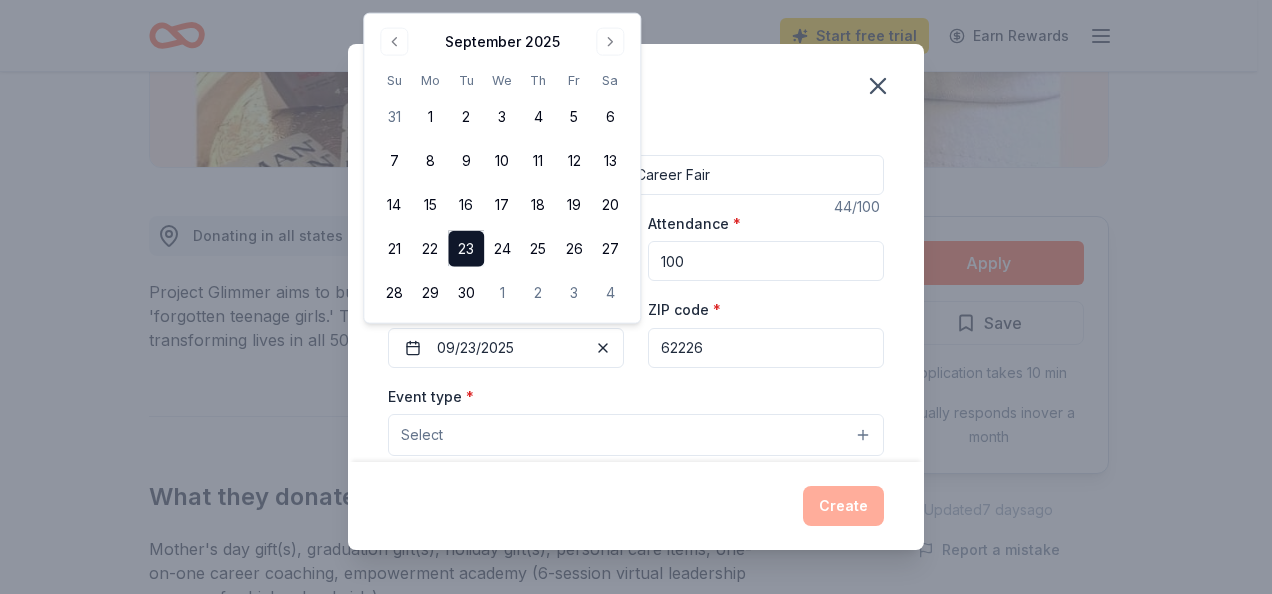 click on "Event type * Select" at bounding box center [636, 420] 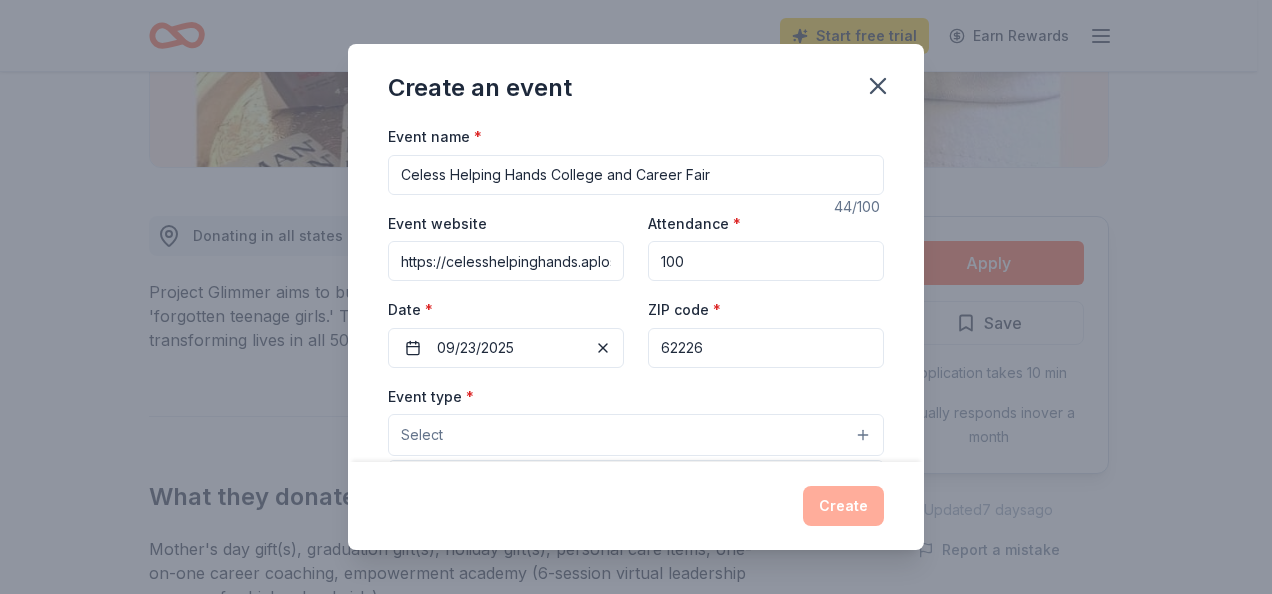 click on "Select" at bounding box center [636, 435] 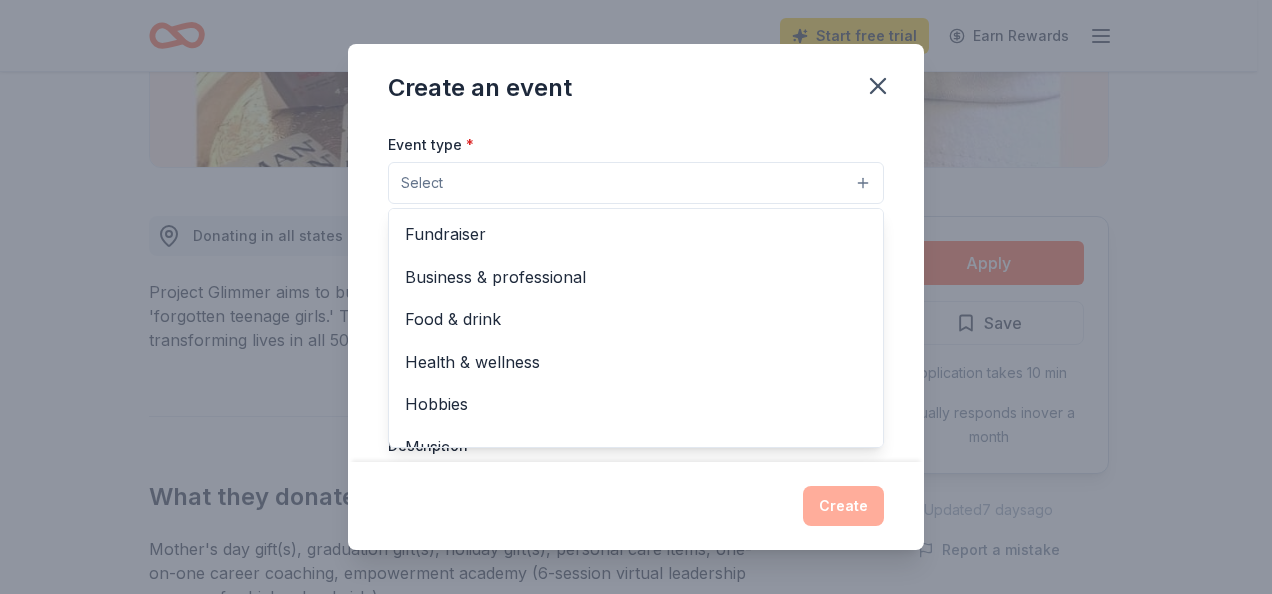 scroll, scrollTop: 266, scrollLeft: 0, axis: vertical 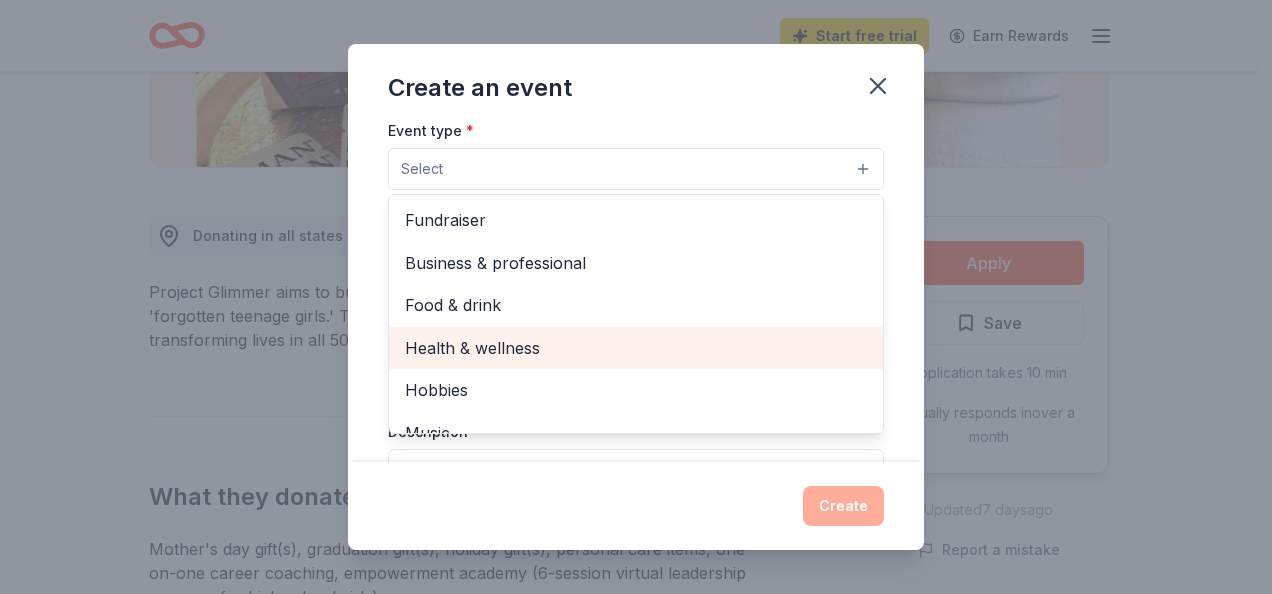 click on "Health & wellness" at bounding box center [636, 348] 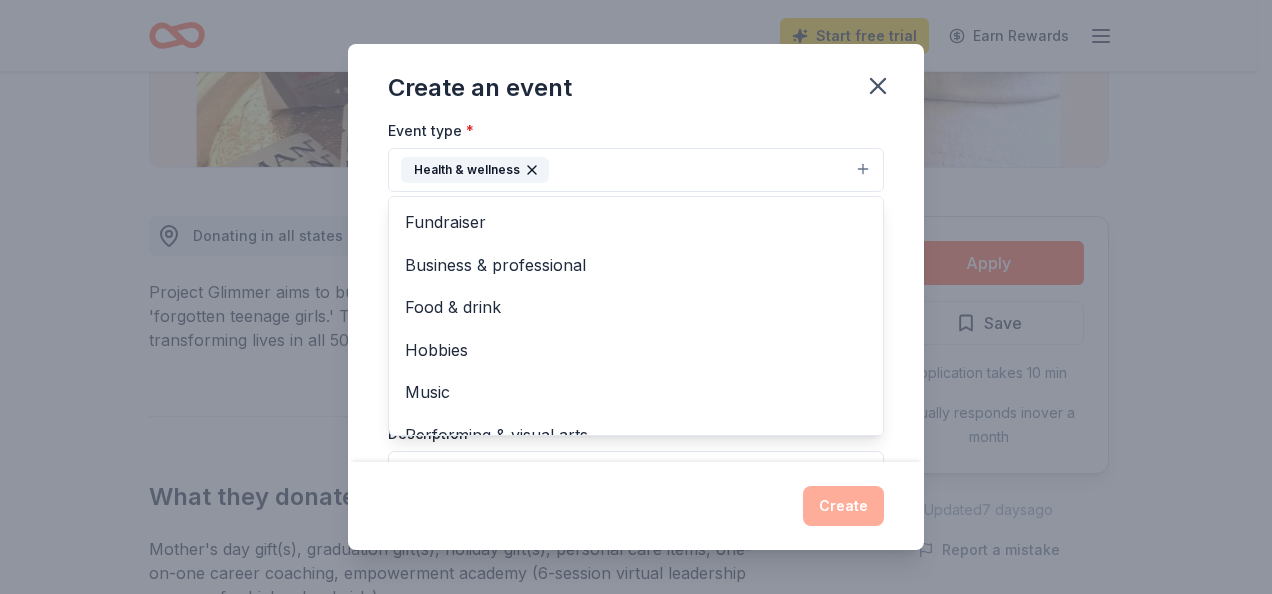 click on "Event name * Celess Helping Hands College and Career Fair 44 /100 Event website https://celesshelpinghands.aplos.org Attendance * 100 Date * 09/23/2025 ZIP code * [ZIP] Event type * Health & wellness Fundraiser Business & professional Food & drink Hobbies Music Performing & visual arts Demographic Select We use this information to help brands find events with their target demographic to sponsor their products. Mailing address Apt/unit Description What are you looking for? * Auction & raffle Meals Snacks Desserts Alcohol Beverages Send me reminders Email me reminders of donor application deadlines Recurring event" at bounding box center (636, 293) 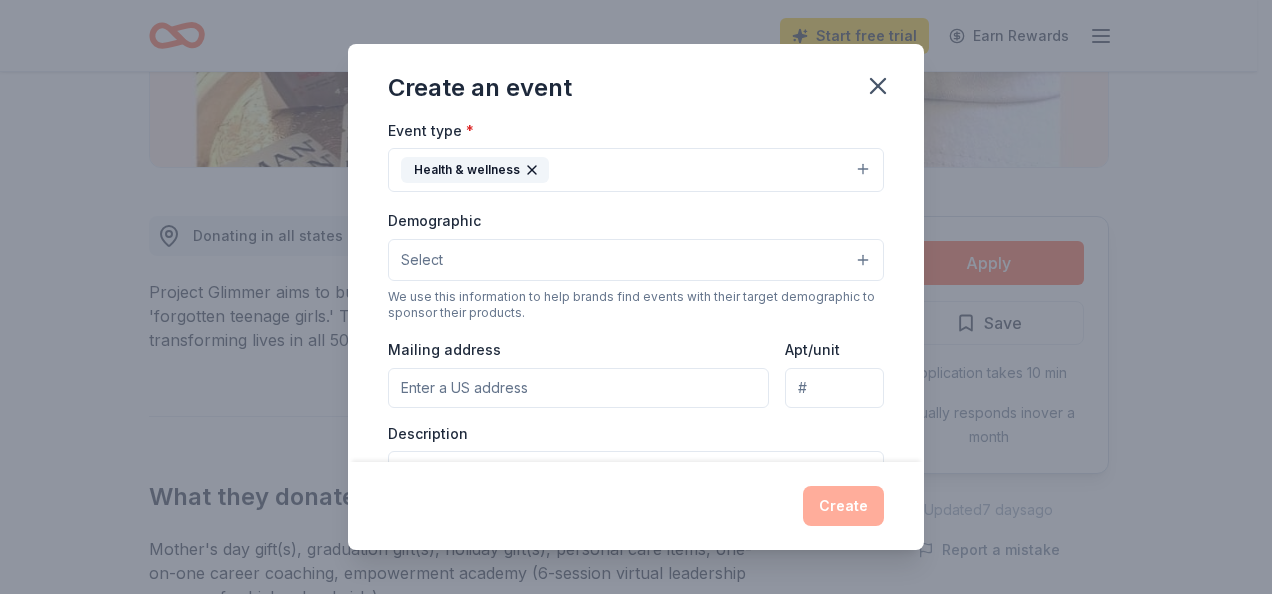 click on "Health & wellness" at bounding box center [636, 170] 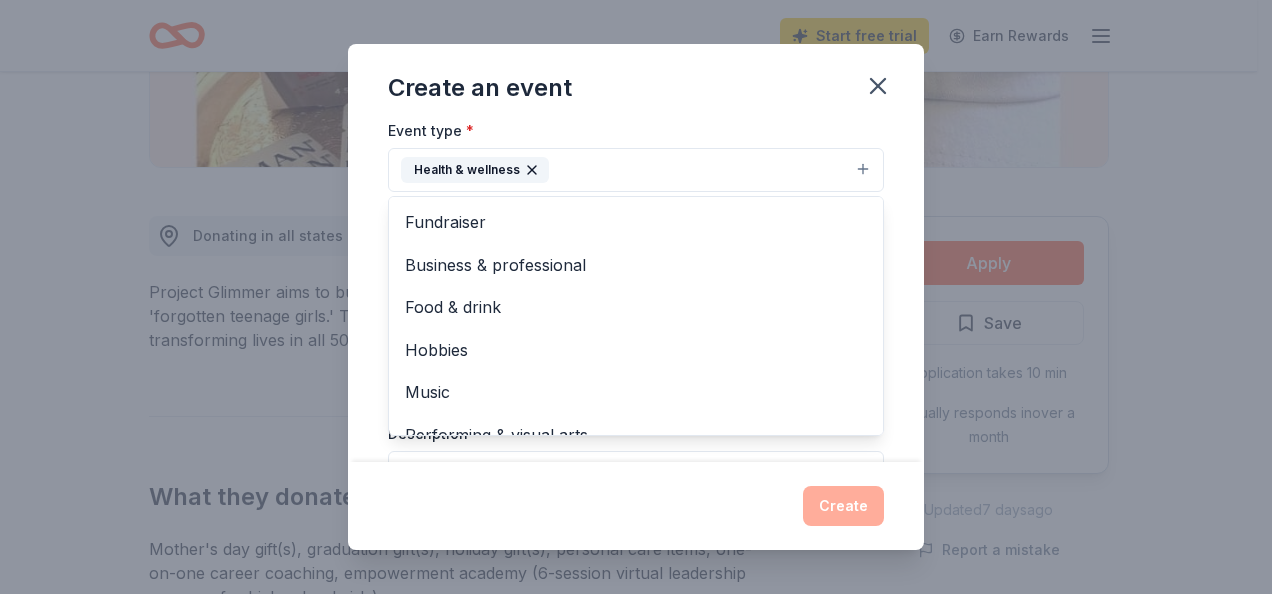 scroll, scrollTop: 23, scrollLeft: 0, axis: vertical 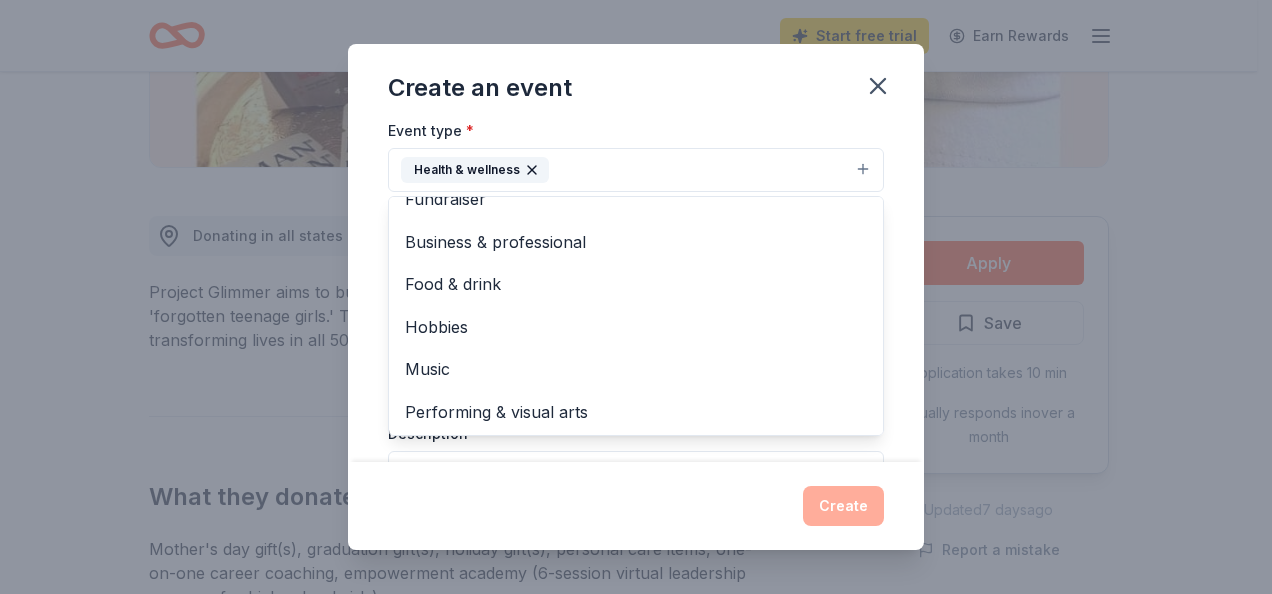 click on "Event name * Celess Helping Hands College and Career Fair 44 /100 Event website https://celesshelpinghands.aplos.org Attendance * 100 Date * 09/23/2025 ZIP code * [ZIP] Event type * Health & wellness Fundraiser Business & professional Food & drink Hobbies Music Performing & visual arts Demographic Select We use this information to help brands find events with their target demographic to sponsor their products. Mailing address Apt/unit Description What are you looking for? * Auction & raffle Meals Snacks Desserts Alcohol Beverages Send me reminders Email me reminders of donor application deadlines Recurring event" at bounding box center [636, 293] 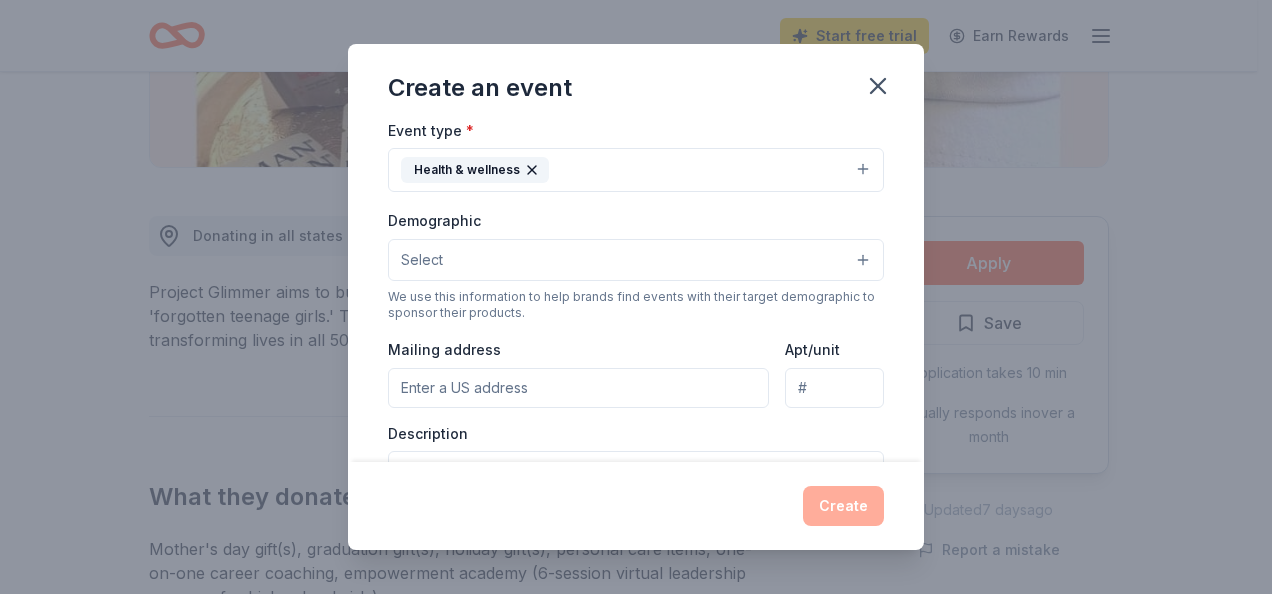 click on "Event name * Celess Helping Hands College and Career Fair 44 /100 Event website https://celesshelpinghands.aplos.org Attendance * 100 Date * 09/23/2025 ZIP code * [ZIP] Event type * Health & wellness Demographic Select We use this information to help brands find events with their target demographic to sponsor their products. Mailing address Apt/unit Description What are you looking for? * Auction & raffle Meals Snacks Desserts Alcohol Beverages Send me reminders Email me reminders of donor application deadlines Recurring event" at bounding box center [636, 293] 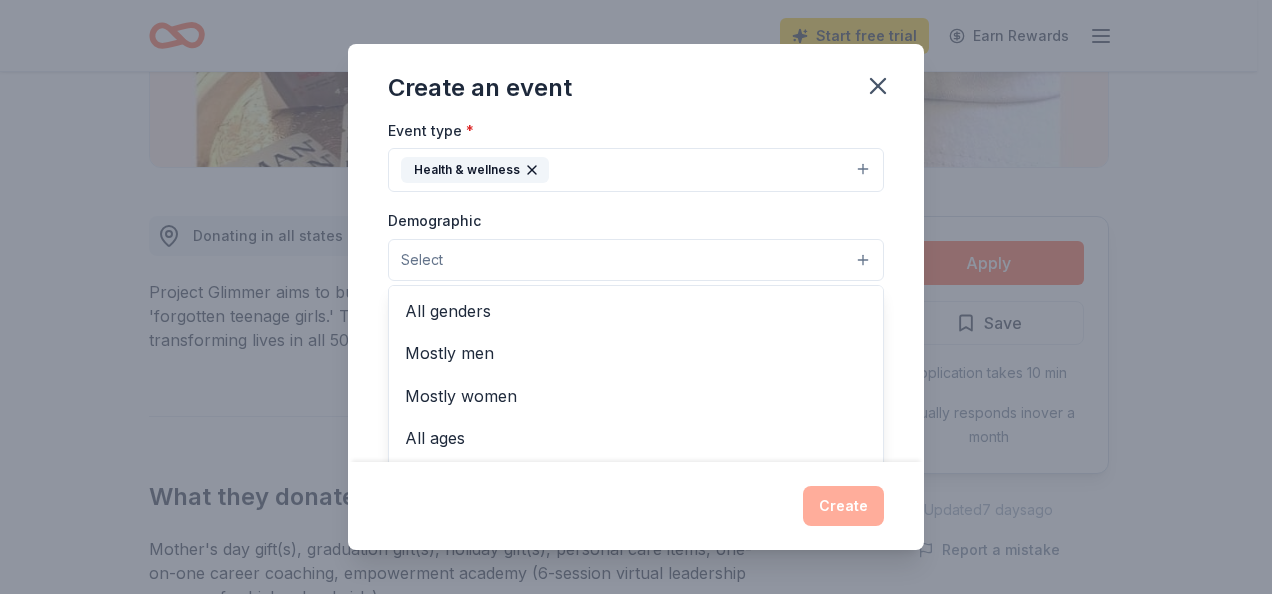 click on "Select" at bounding box center [636, 260] 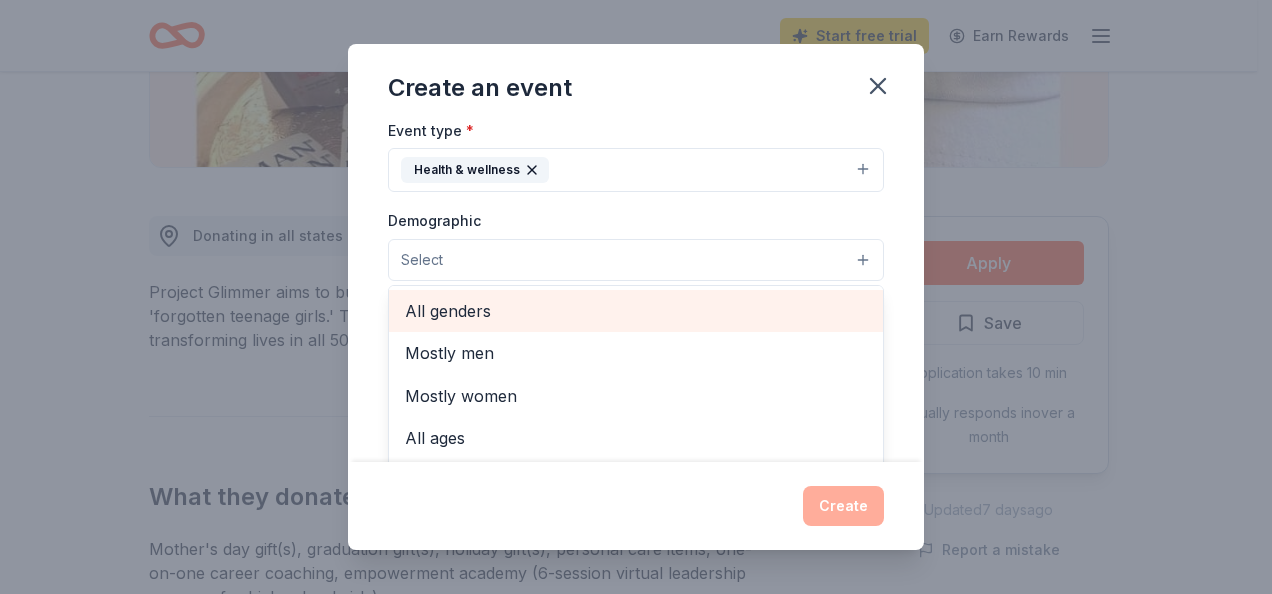 click on "All genders" at bounding box center [636, 311] 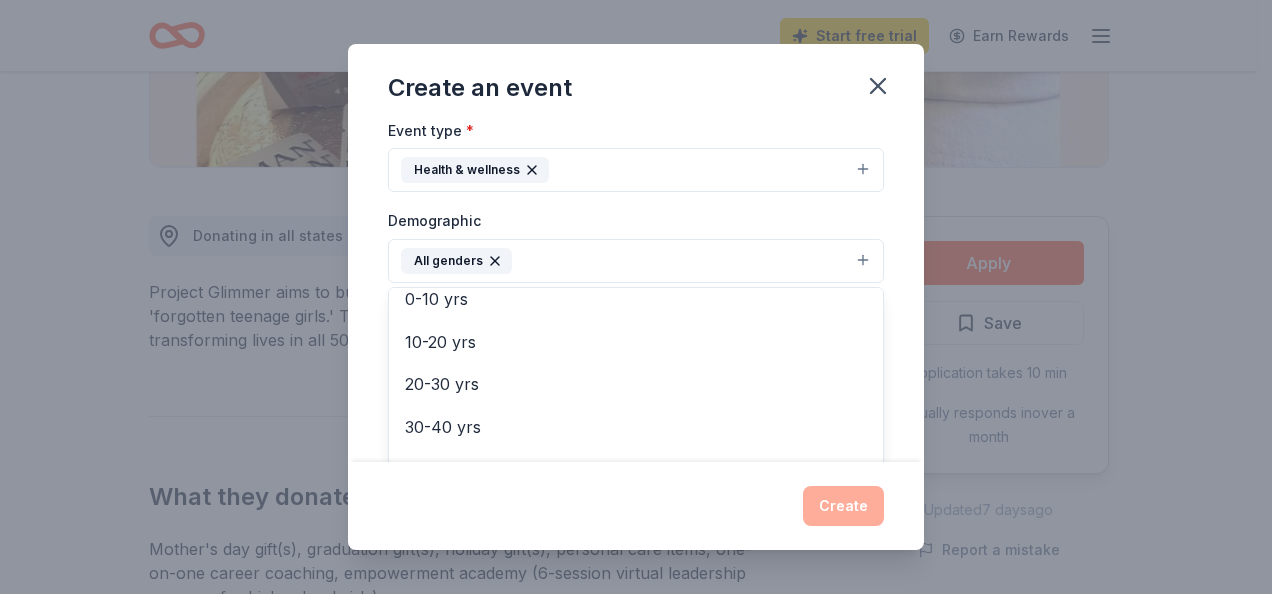 scroll, scrollTop: 132, scrollLeft: 0, axis: vertical 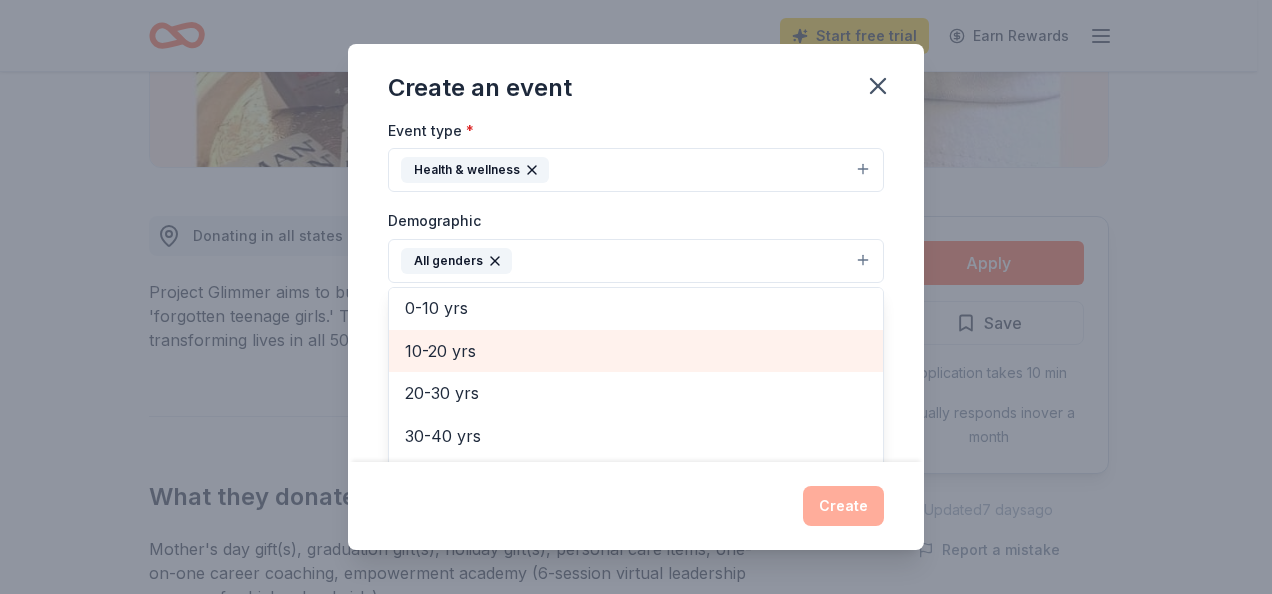 click on "10-20 yrs" at bounding box center (636, 351) 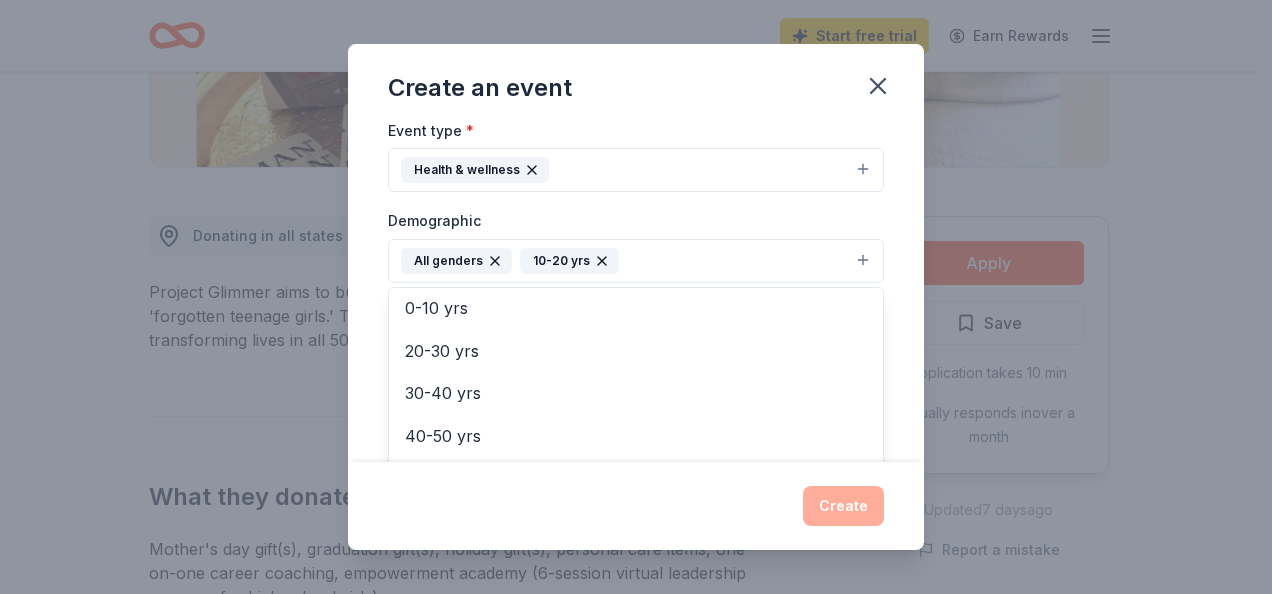 scroll, scrollTop: 562, scrollLeft: 0, axis: vertical 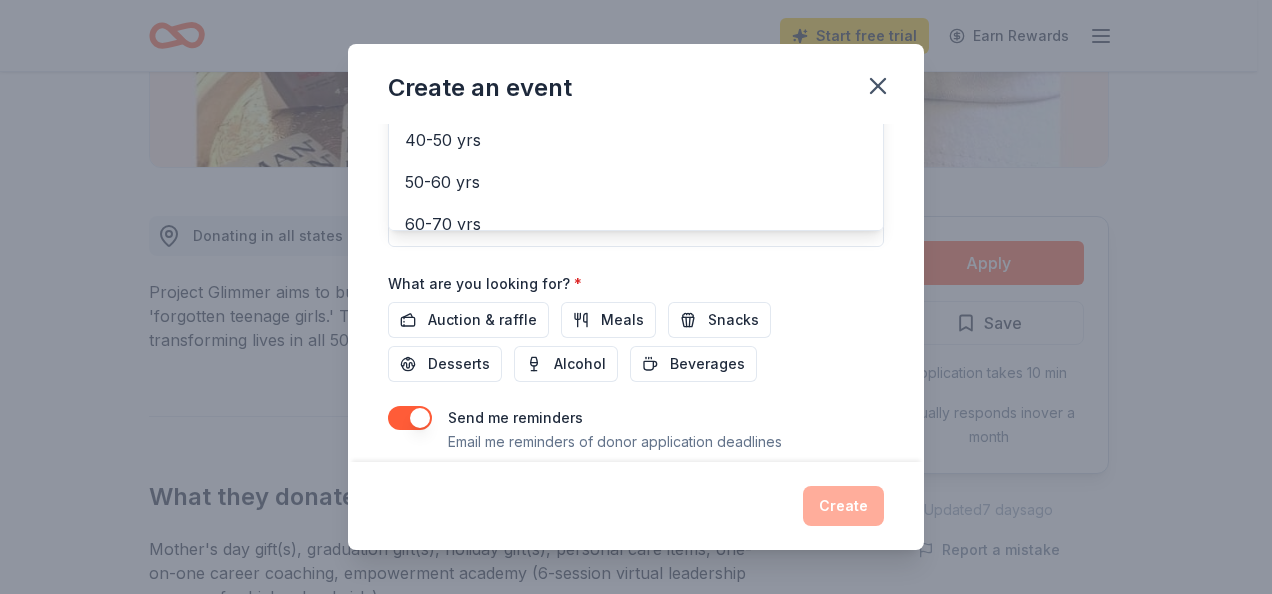 click on "Event name * Celess Helping Hands College and Career Fair 44 /100 Event website https://celesshelpinghands.aplos.org Attendance * 100 Date * 09/23/2025 ZIP code * [ZIP] Event type * Health & wellness Demographic All genders 10-20 yrs Mostly men Mostly women All ages 0-10 yrs 20-30 yrs 30-40 yrs 40-50 yrs 50-60 yrs 60-70 yrs 70-80 yrs 80+ yrs We use this information to help brands find events with their target demographic to sponsor their products. Mailing address Apt/unit Description What are you looking for? * Auction & raffle Meals Snacks Desserts Alcohol Beverages Send me reminders Email me reminders of donor application deadlines Recurring event" at bounding box center (636, 26) 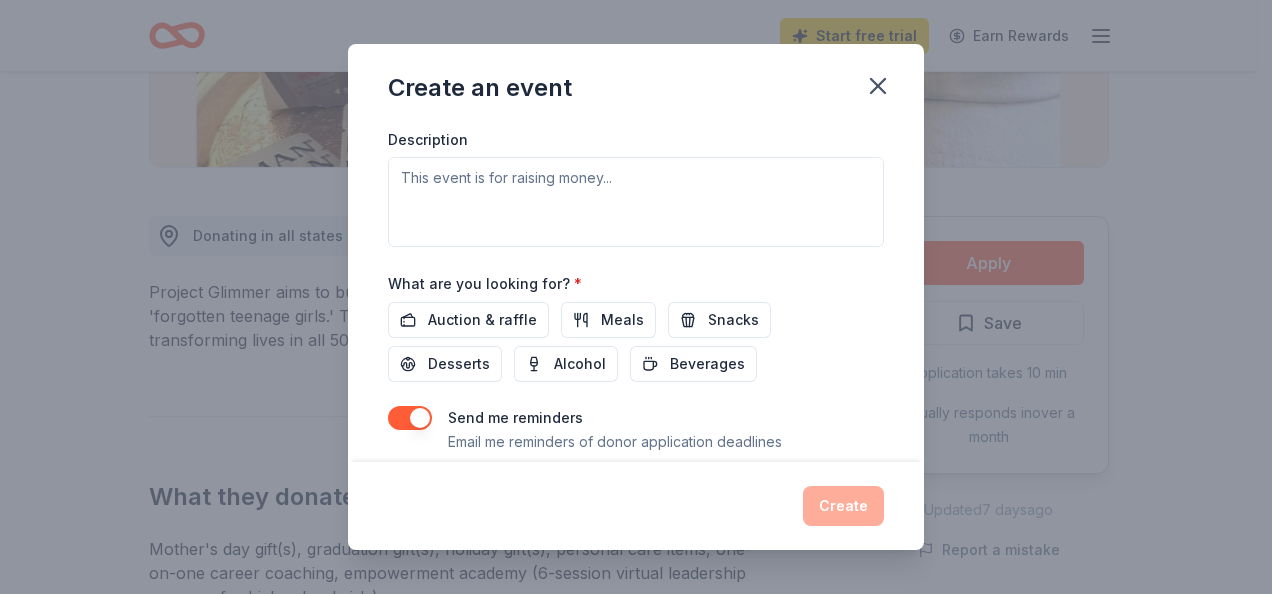 scroll, scrollTop: 230, scrollLeft: 0, axis: vertical 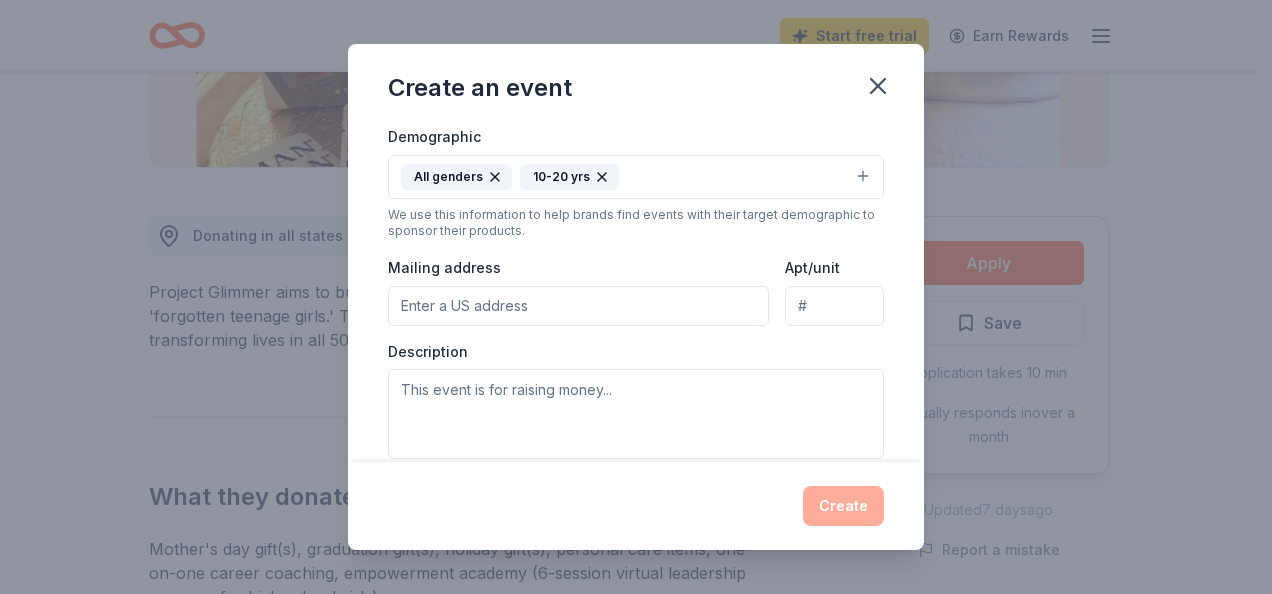 click on "Mailing address" at bounding box center (578, 306) 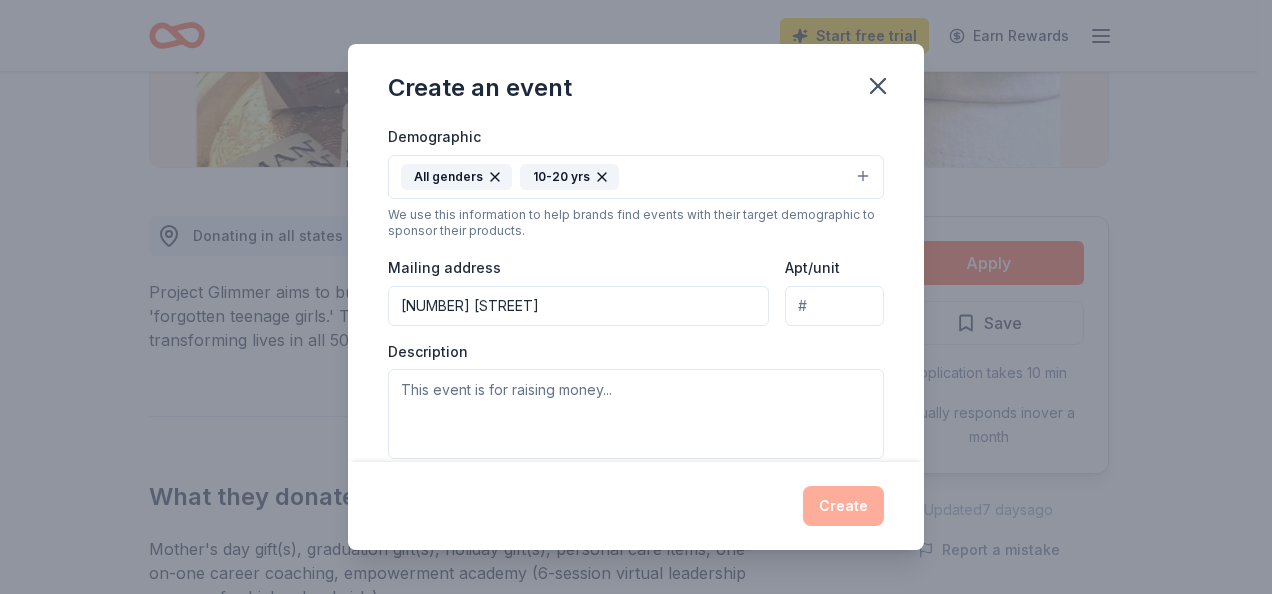 type on "Suite 20-103" 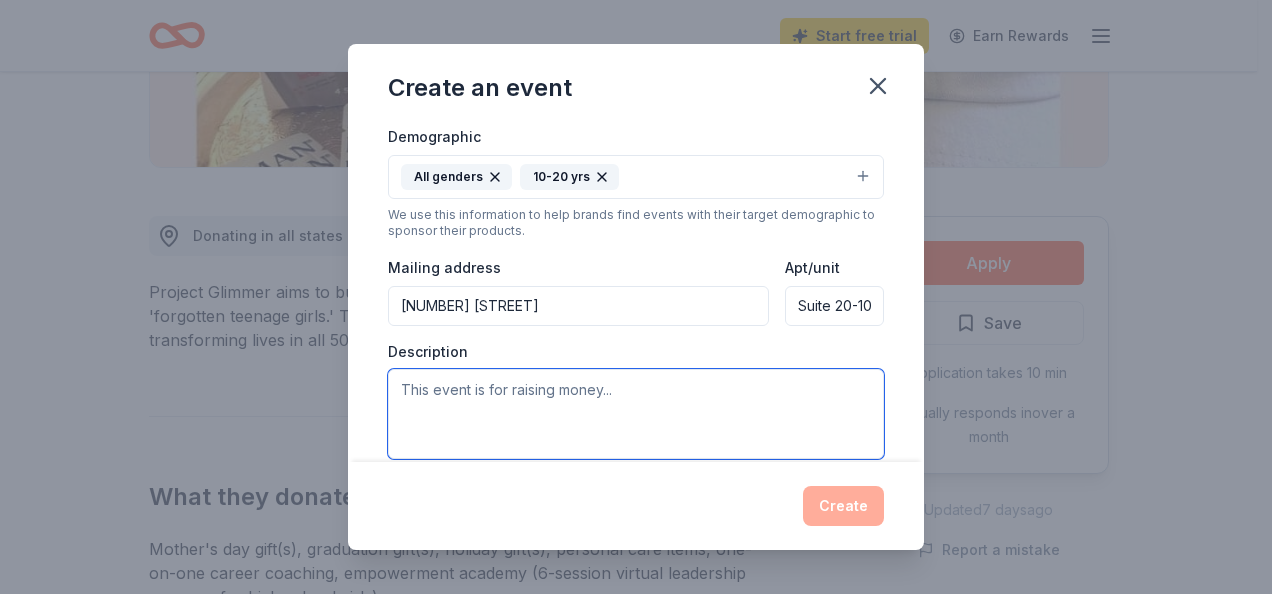 click at bounding box center [636, 414] 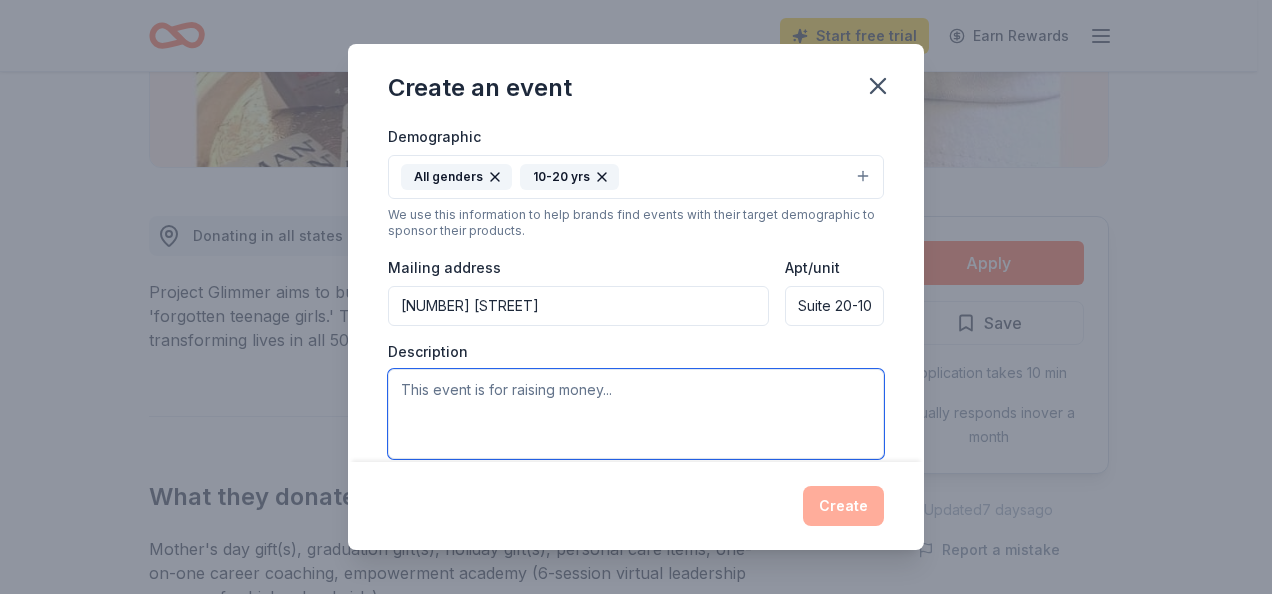 paste on "The fair will feature college representatives, scholarship and financial aid information, career guidance, and hands-on workshops to help students navigate the challenges they face in transitioning to adulthood. The event is particularly focused on supporting youth from low-income backgrounds, those impacted by trauma, and students who may lack access to positive role models and career opportunities." 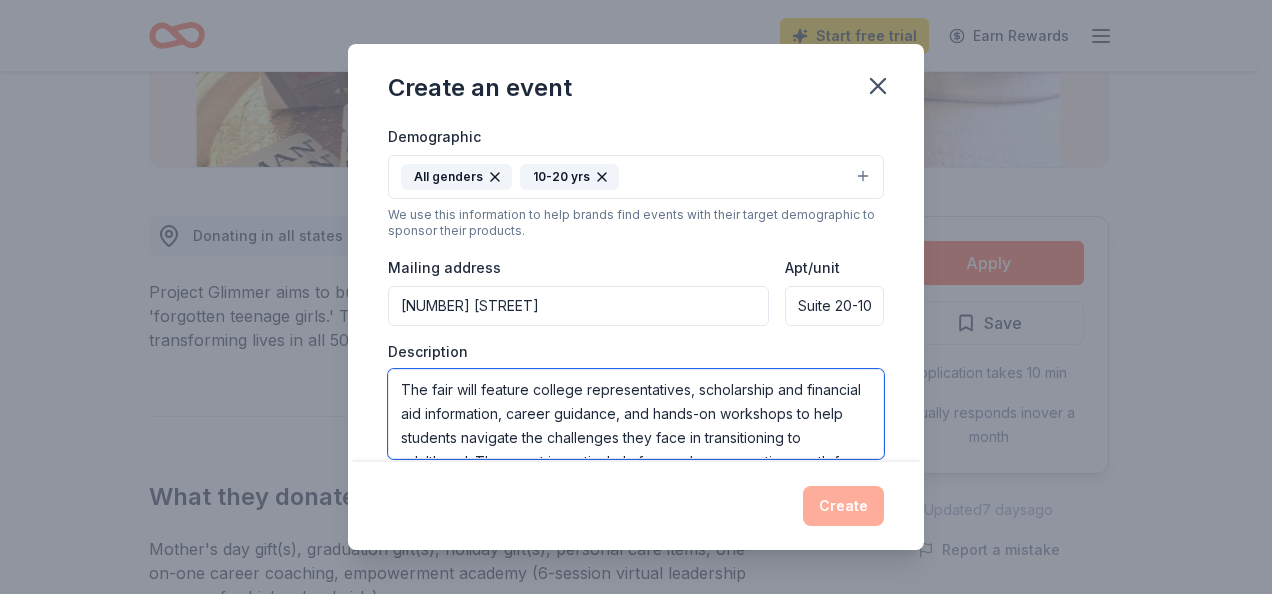 scroll, scrollTop: 132, scrollLeft: 0, axis: vertical 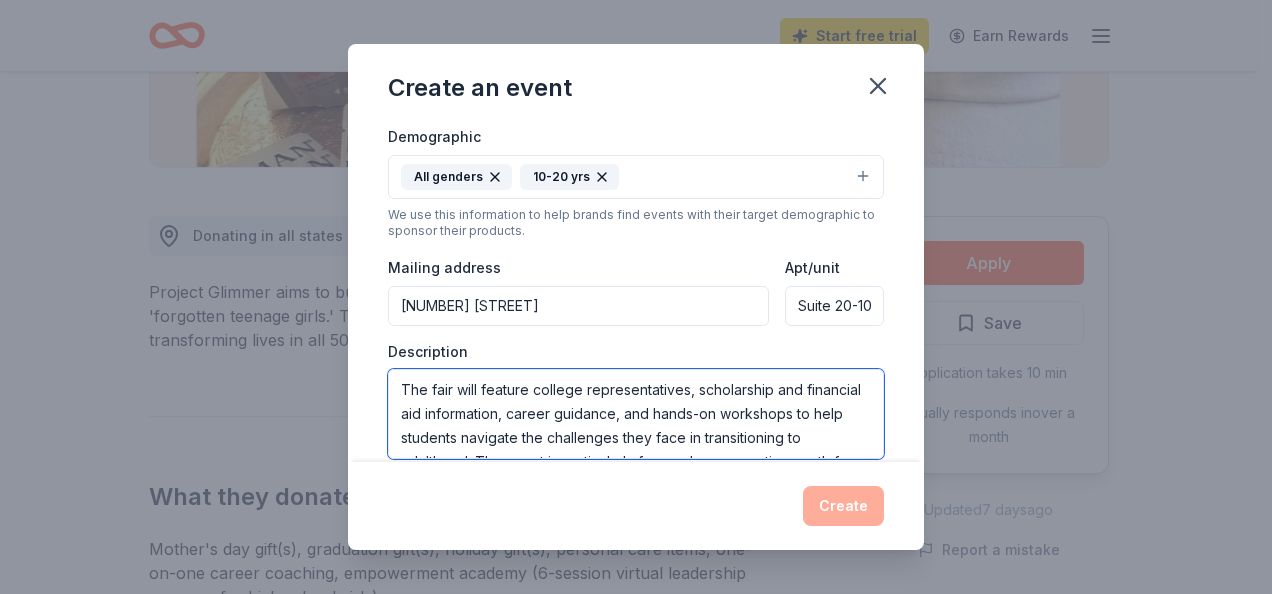 type on "The fair will feature college representatives, scholarship and financial aid information, career guidance, and hands-on workshops to help students navigate the challenges they face in transitioning to adulthood. The event is particularly focused on supporting youth from low-income backgrounds, those impacted by trauma, and students who may lack access to positive role models and career opportunities." 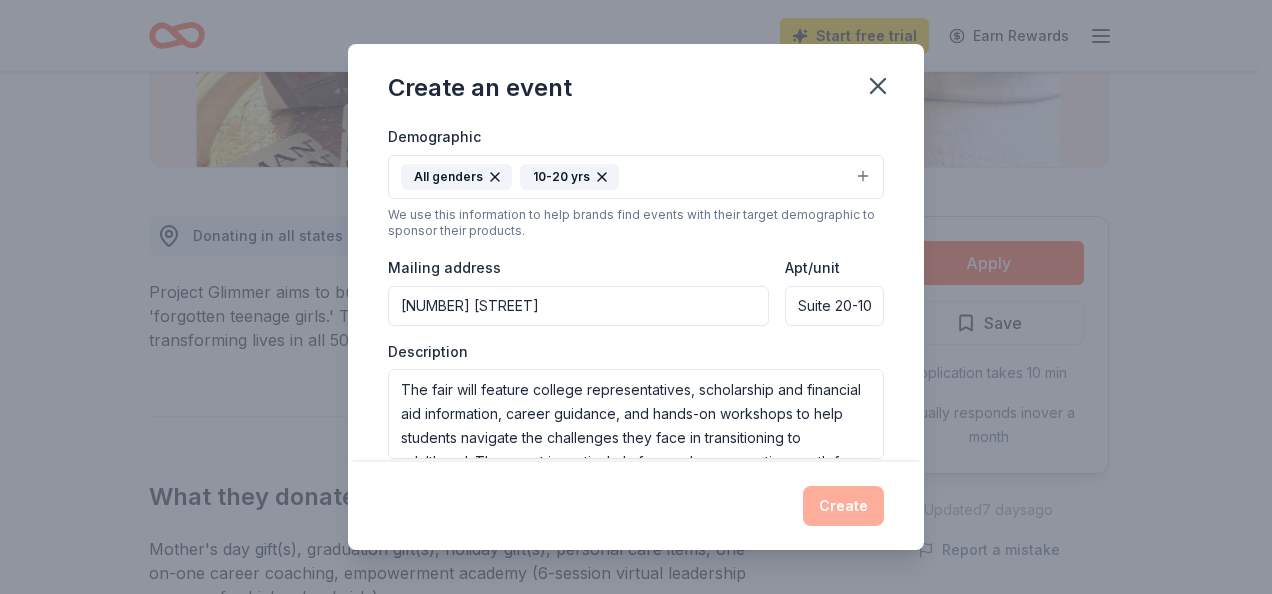 scroll, scrollTop: 55, scrollLeft: 0, axis: vertical 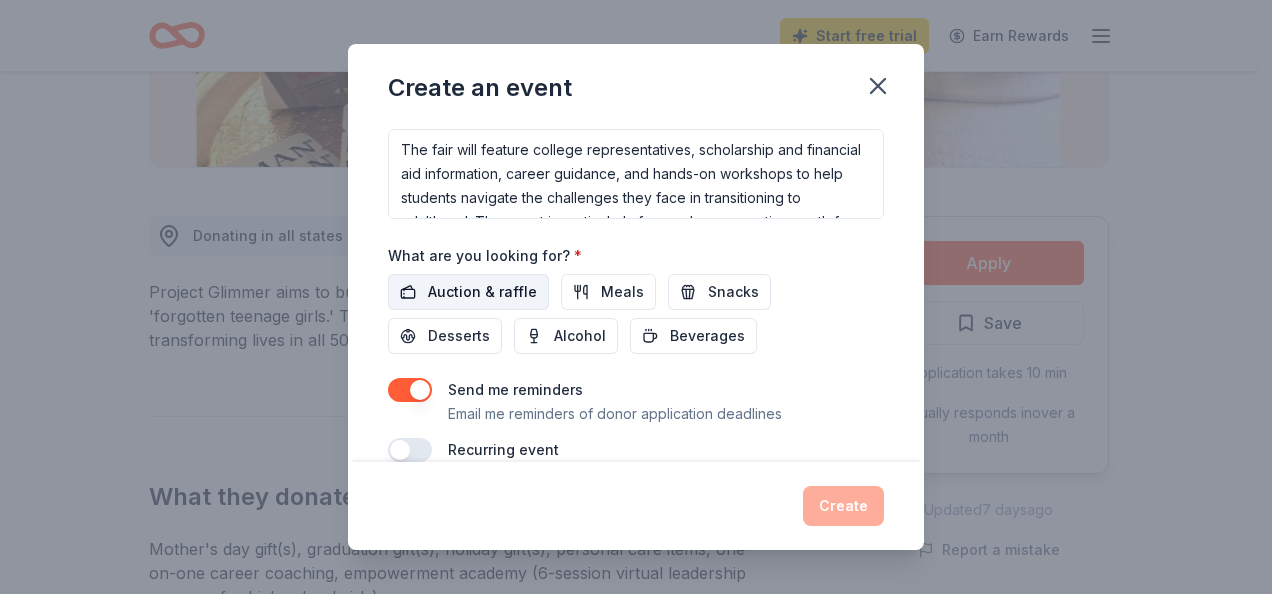 click on "Auction & raffle" at bounding box center (482, 292) 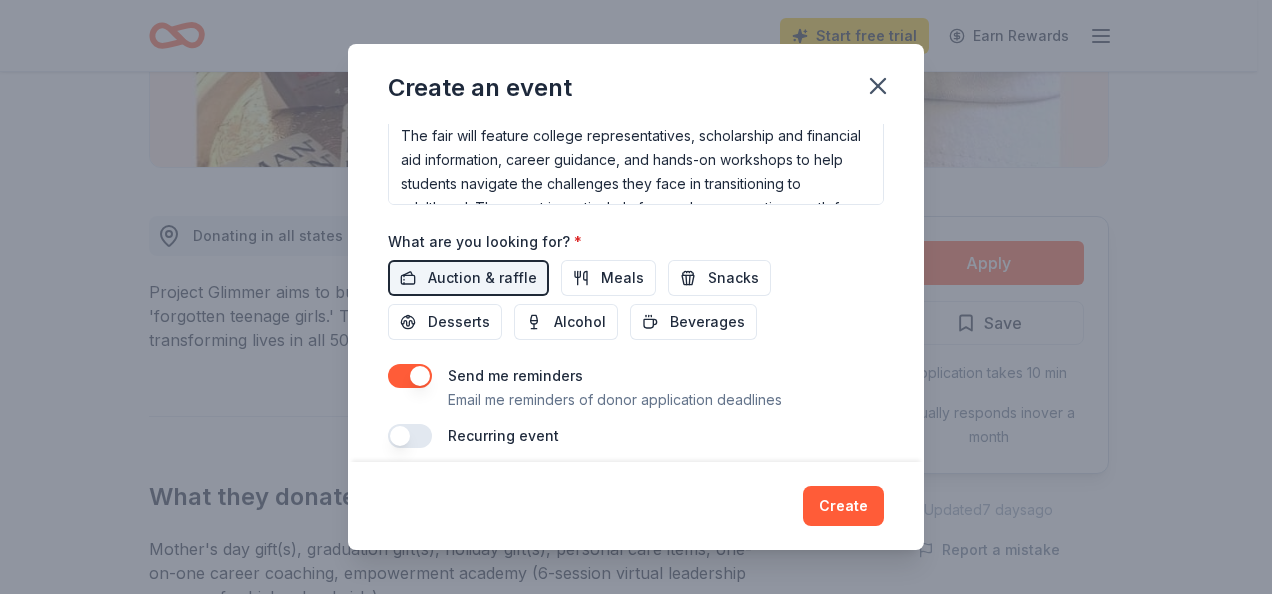 scroll, scrollTop: 616, scrollLeft: 0, axis: vertical 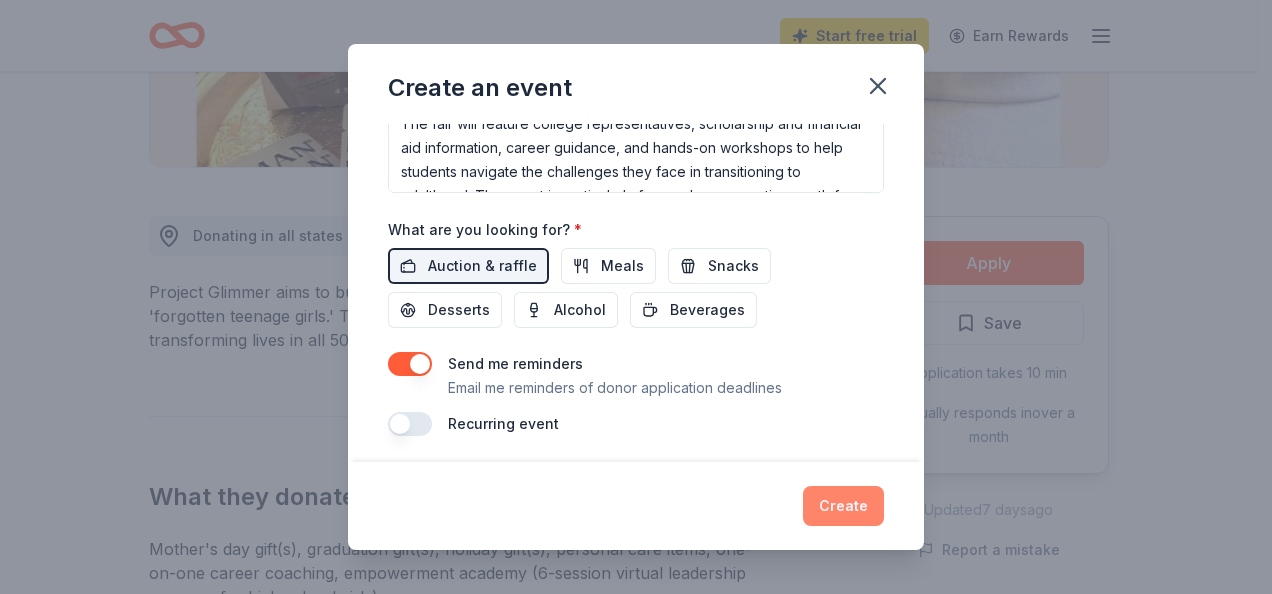click on "Create" at bounding box center (843, 506) 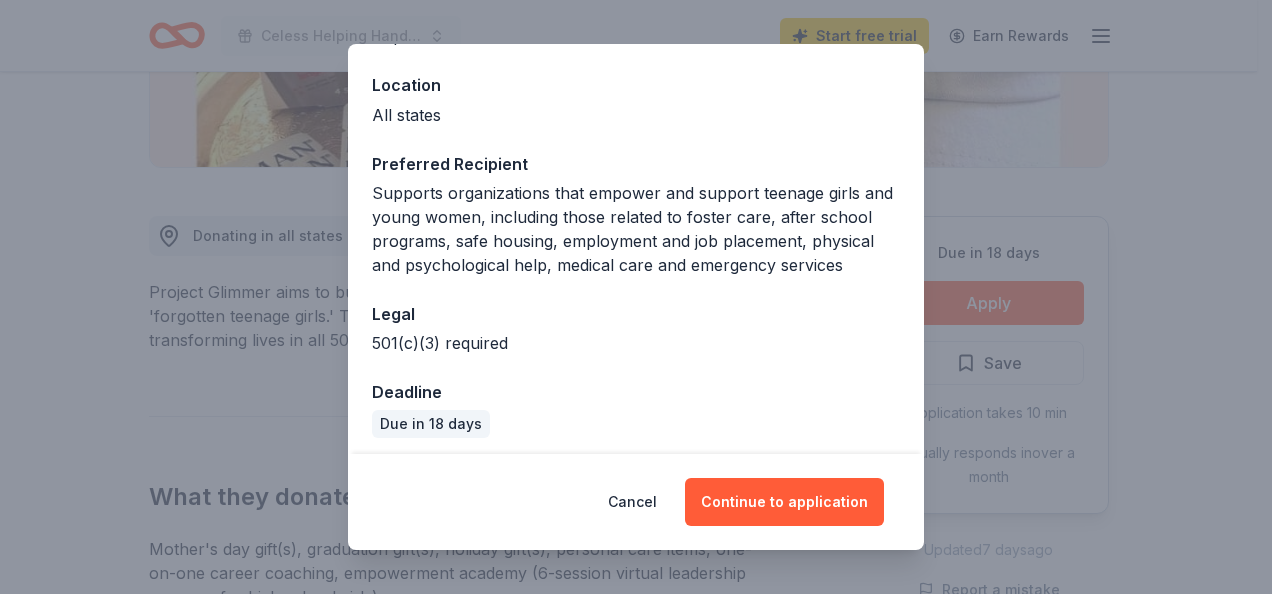 scroll, scrollTop: 244, scrollLeft: 0, axis: vertical 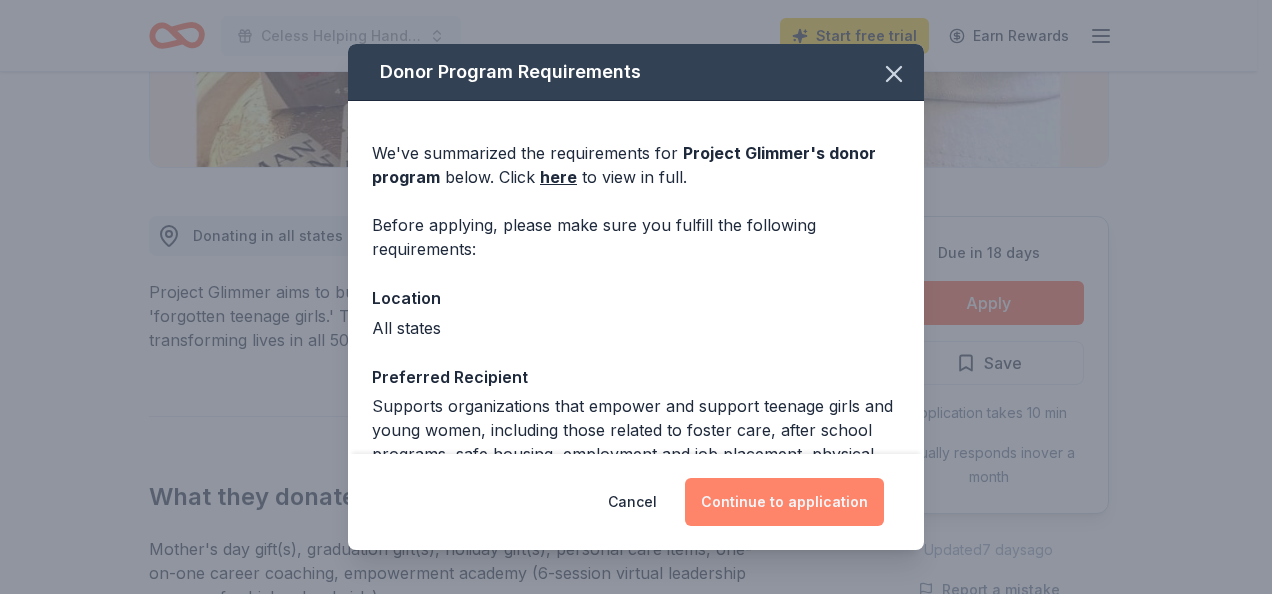 click on "Continue to application" at bounding box center [784, 502] 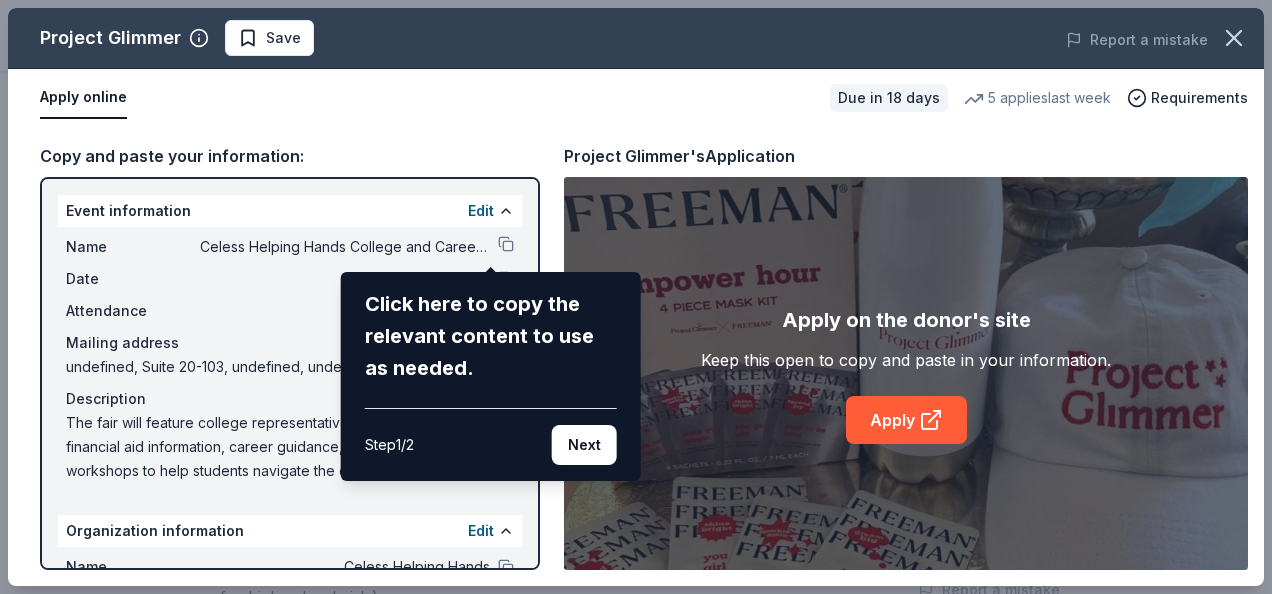 click on "Project Glimmer Save Report a mistake Apply online Due in 18 days 5 applies last week Requirements Copy and paste your information: Event information Edit Name Celess Helping Hands College and Career Fair Click here to copy the relevant content to use as needed. Step 1 / 2 Next Date 09/23/25 Attendance 100 Mailing address undefined, Suite 20-103, undefined, undefined undefined Description The fair will feature college representatives, scholarship and financial aid information, career guidance, and hands-on workshops to help students navigate the challenges they face in transitioning to adulthood. The event is particularly focused on supporting youth from low-income backgrounds, those impacted by trauma, and students who may lack access to positive role models and career opportunities. Organization information Edit Name Celess Helping Hands Website Fill in using "Edit" EIN 20-5659581 Mission statement An organization focused on providing human services. It received its nonprofit status in 2021. Apply" at bounding box center (636, 297) 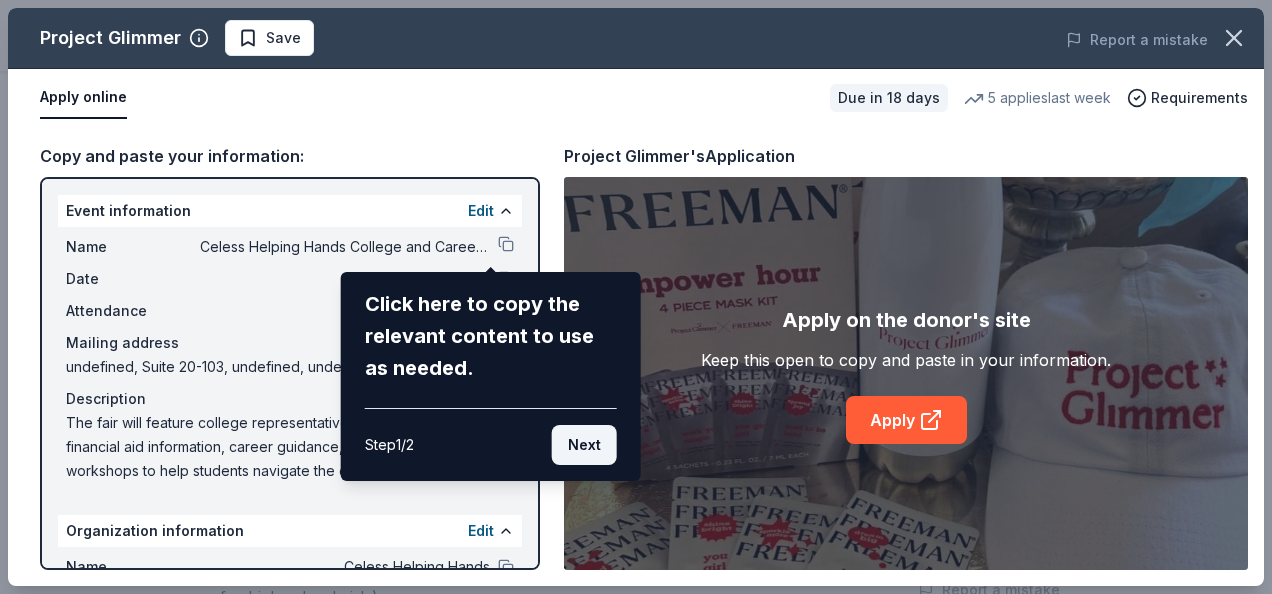 click on "Next" at bounding box center [584, 445] 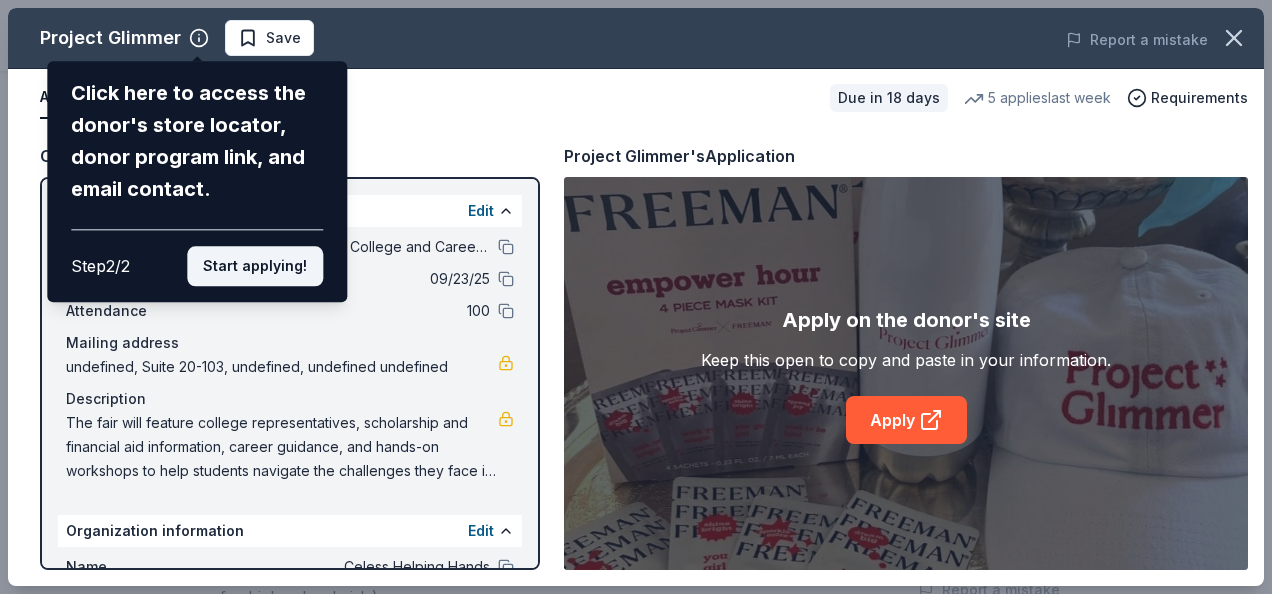 click on "Start applying!" at bounding box center [255, 266] 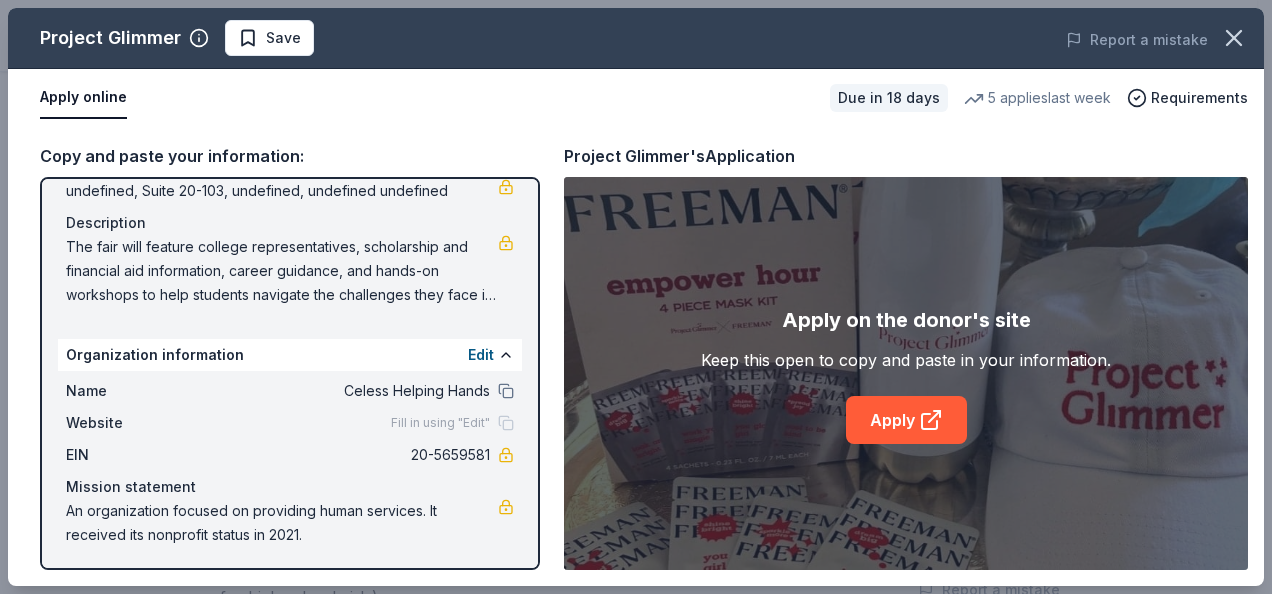 scroll, scrollTop: 179, scrollLeft: 0, axis: vertical 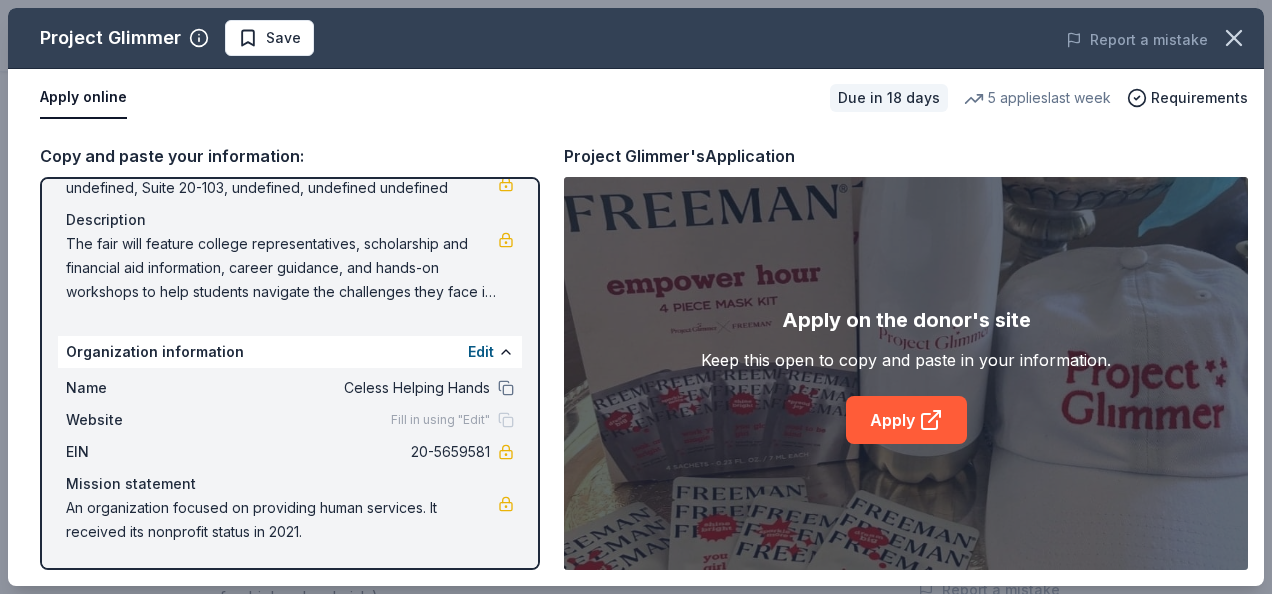 click on "An organization focused on providing human services. It received its nonprofit status in 2021." at bounding box center (282, 520) 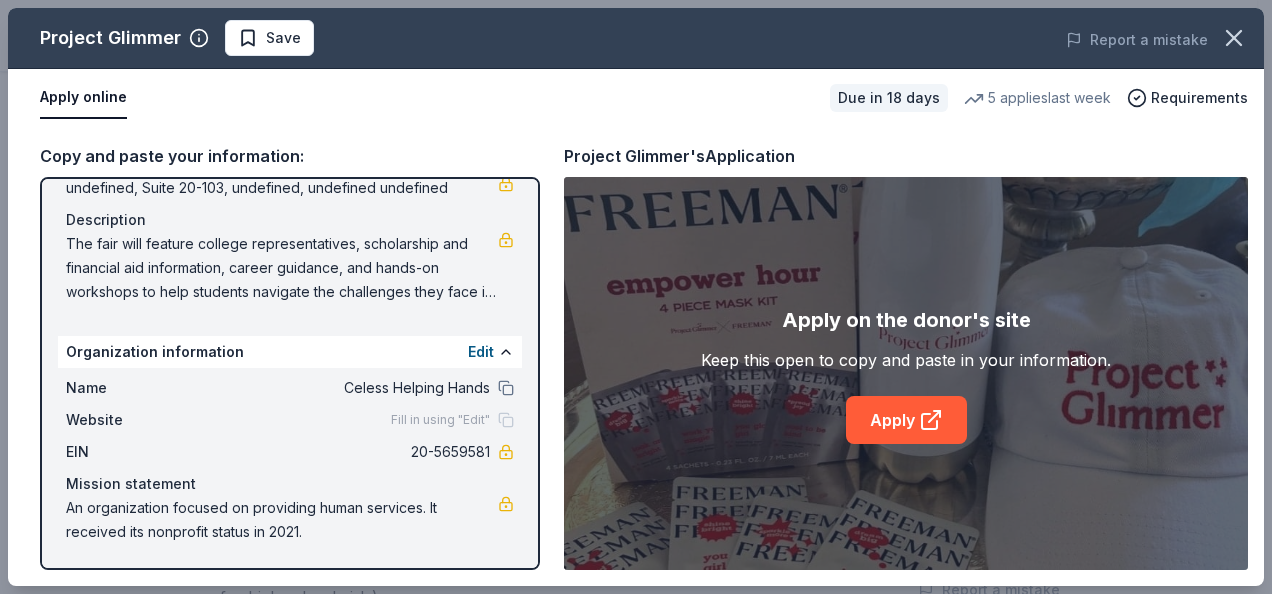 click on "An organization focused on providing human services. It received its nonprofit status in 2021." at bounding box center [282, 520] 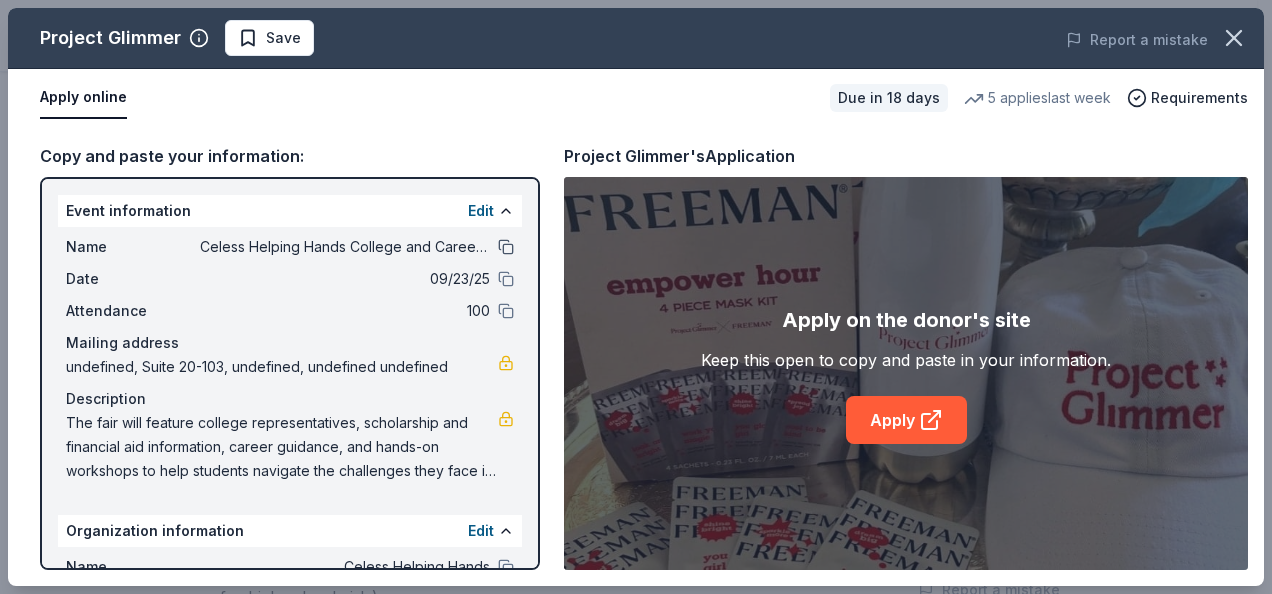 click at bounding box center (506, 247) 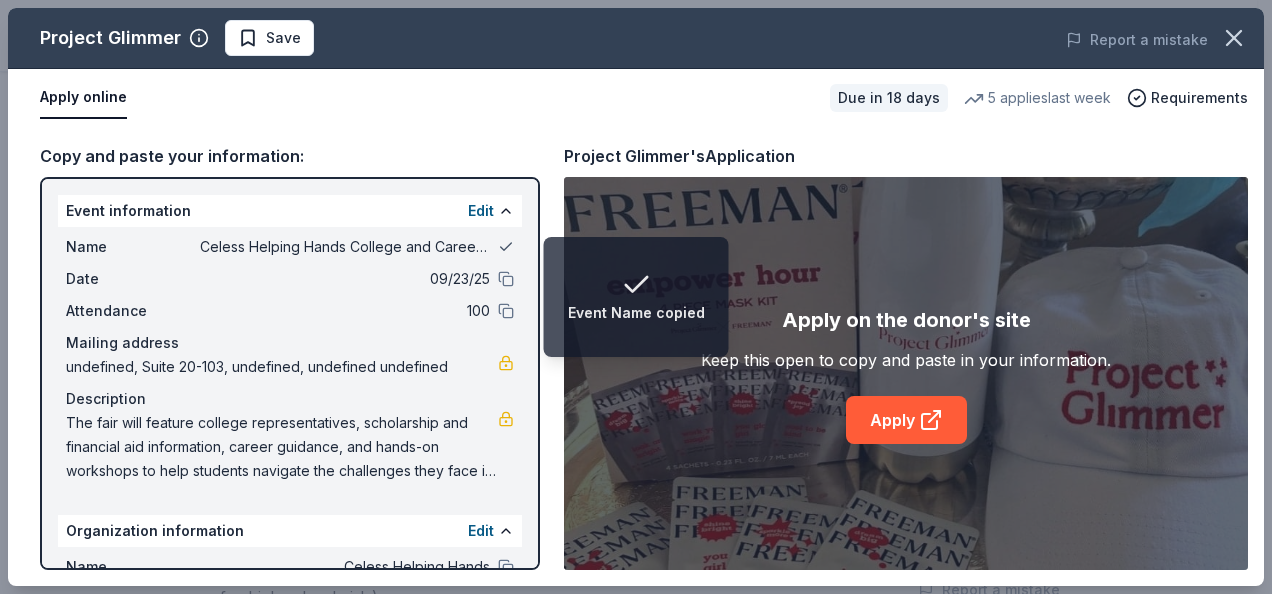 click at bounding box center (506, 247) 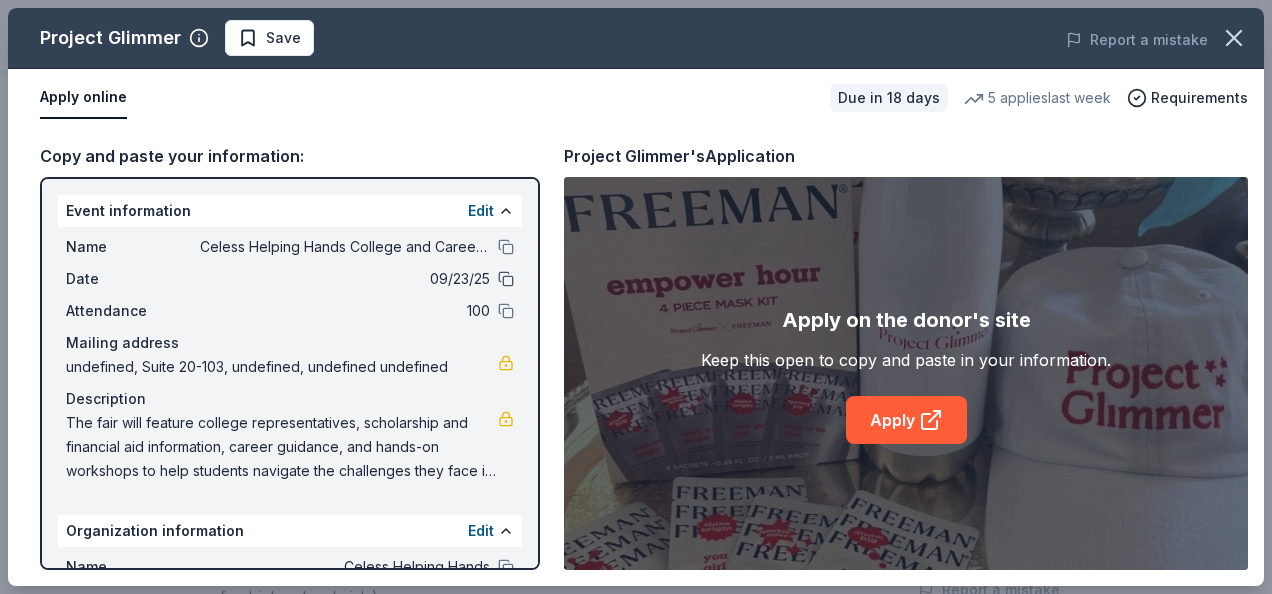 click at bounding box center (506, 279) 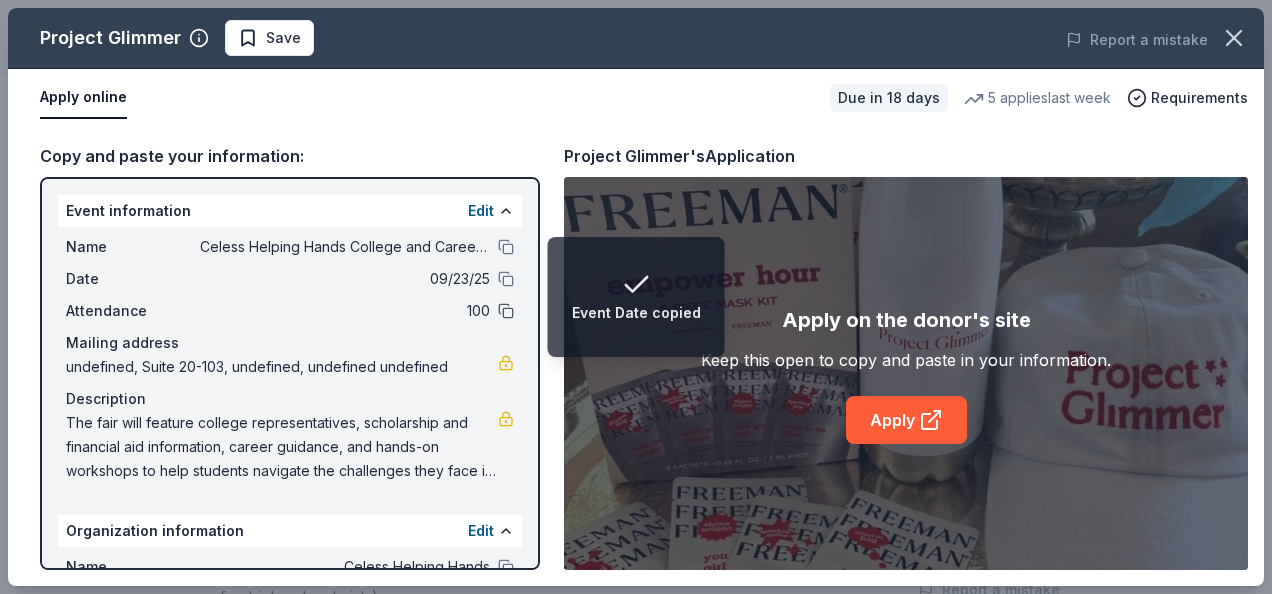 click at bounding box center [506, 311] 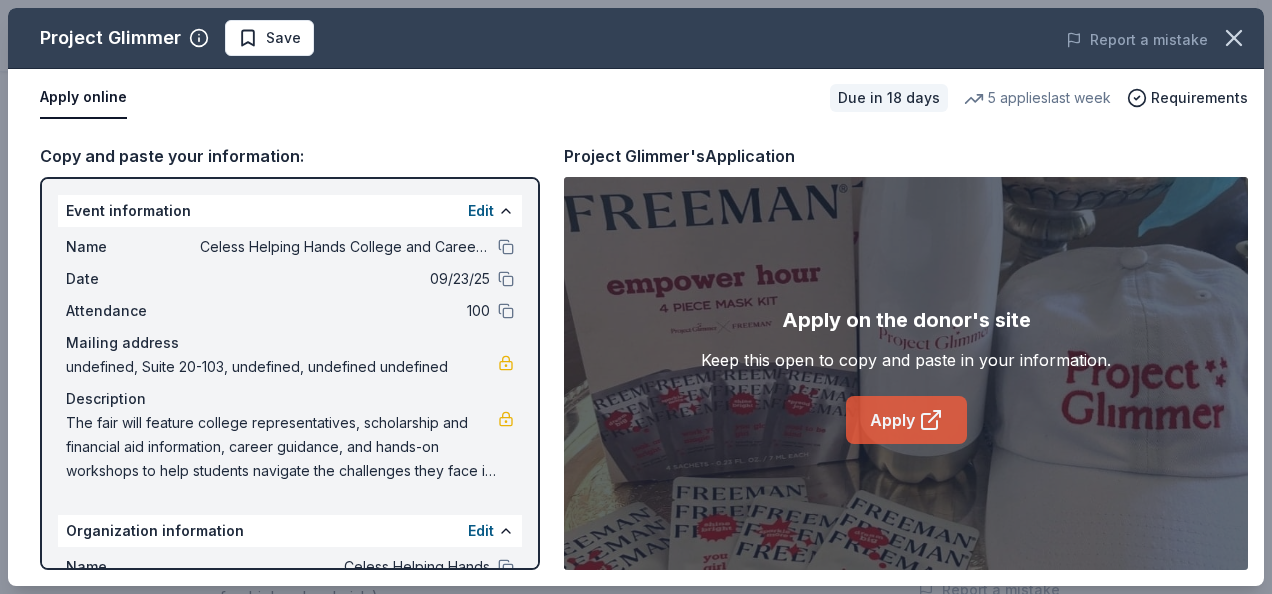 click on "Apply" at bounding box center (906, 420) 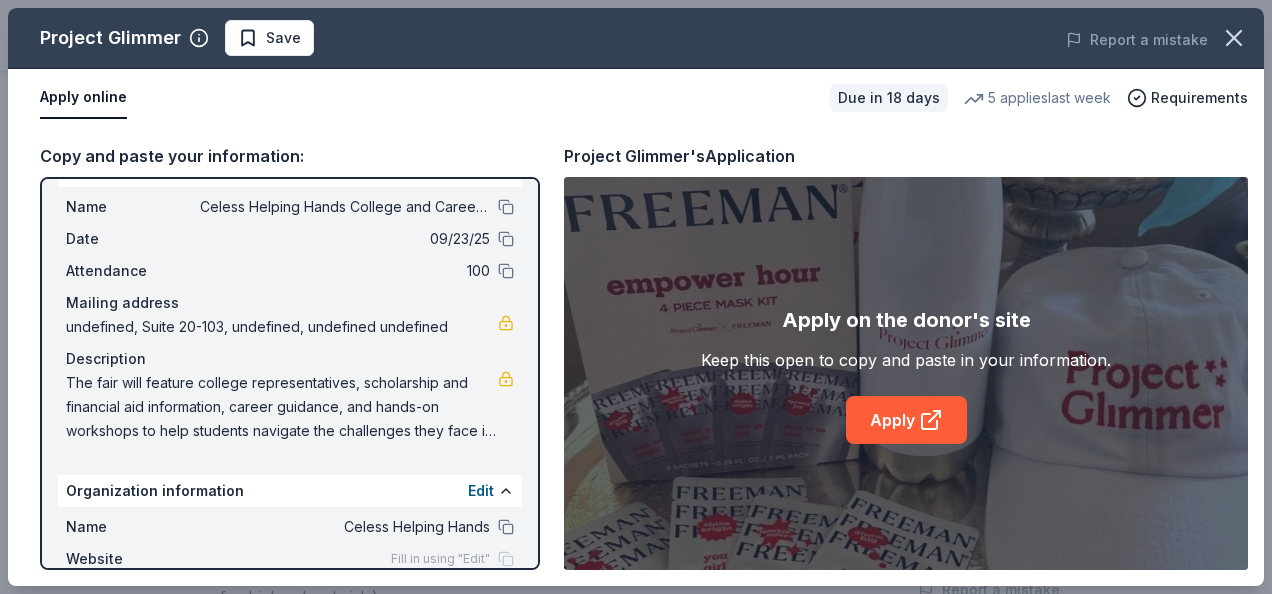 scroll, scrollTop: 80, scrollLeft: 0, axis: vertical 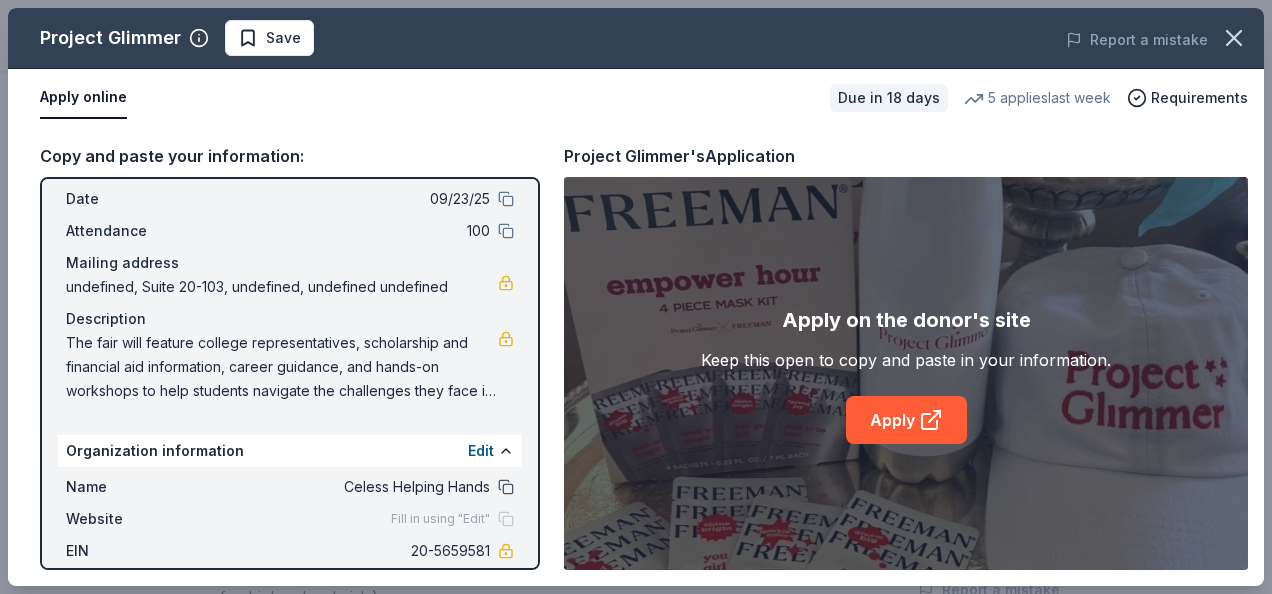 click at bounding box center (506, 487) 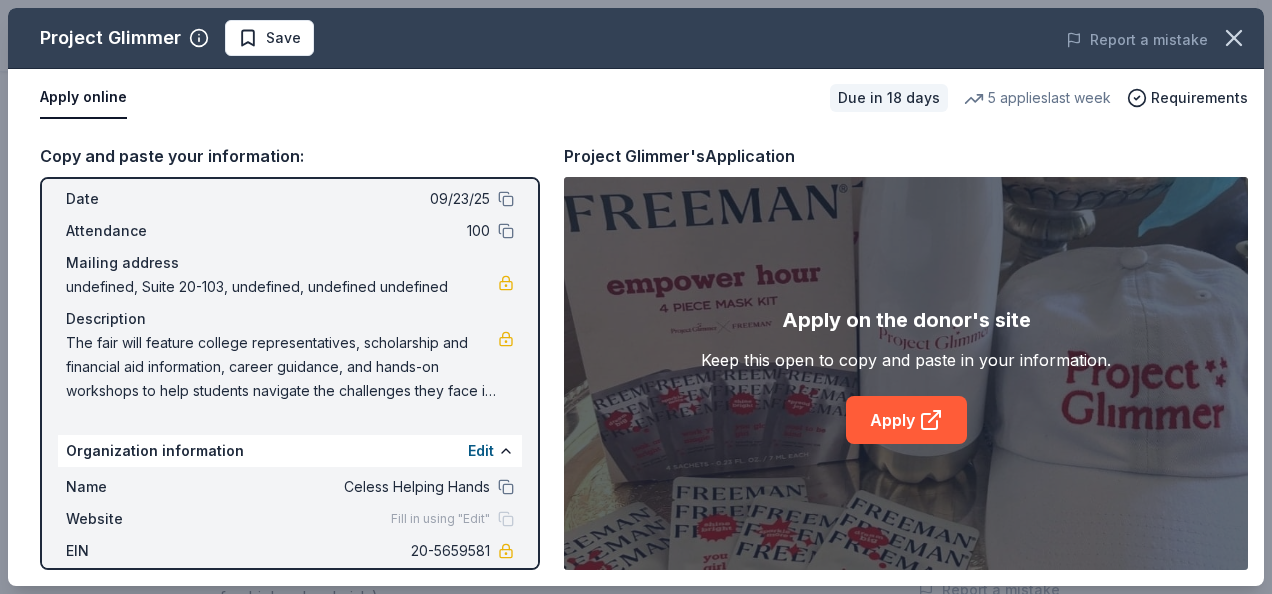 click on "Fill in using "Edit"" at bounding box center (452, 519) 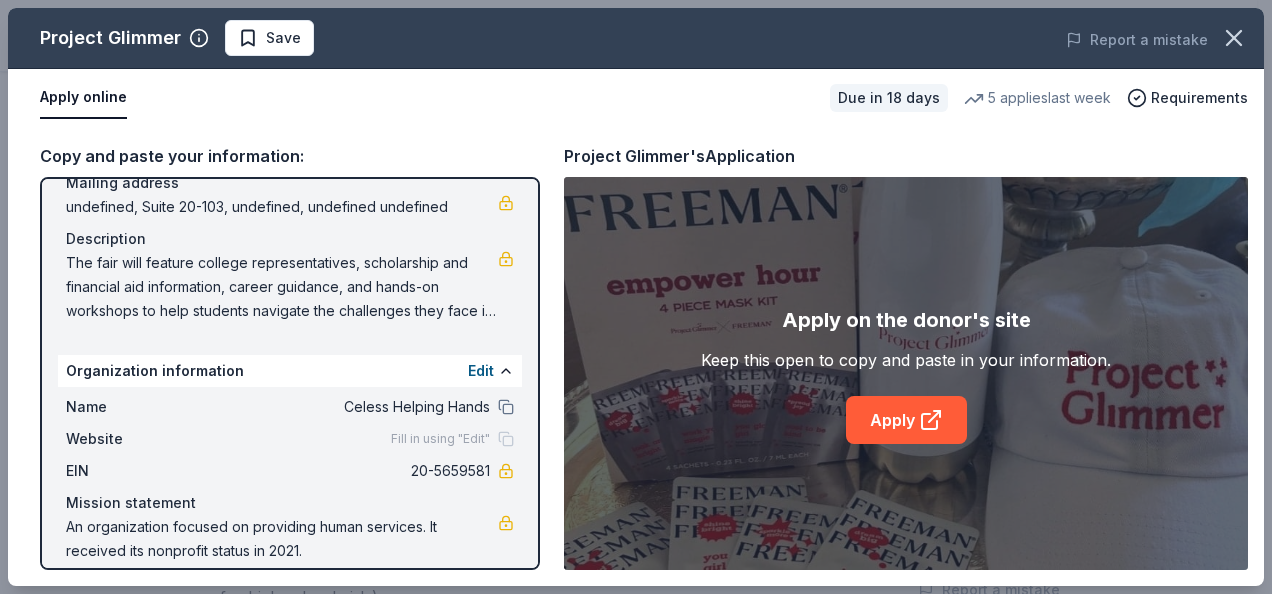 scroll, scrollTop: 179, scrollLeft: 0, axis: vertical 